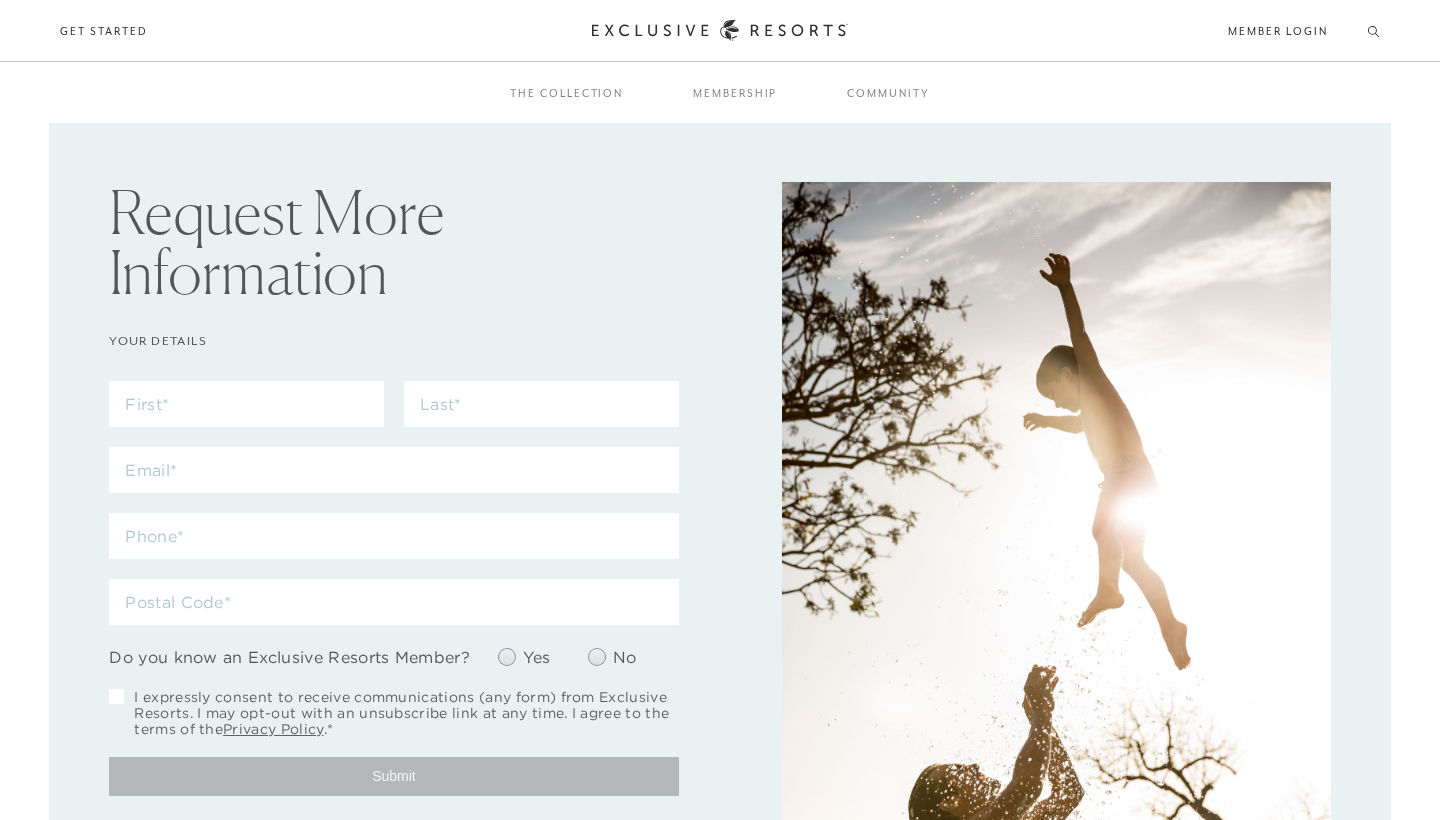 scroll, scrollTop: 0, scrollLeft: 0, axis: both 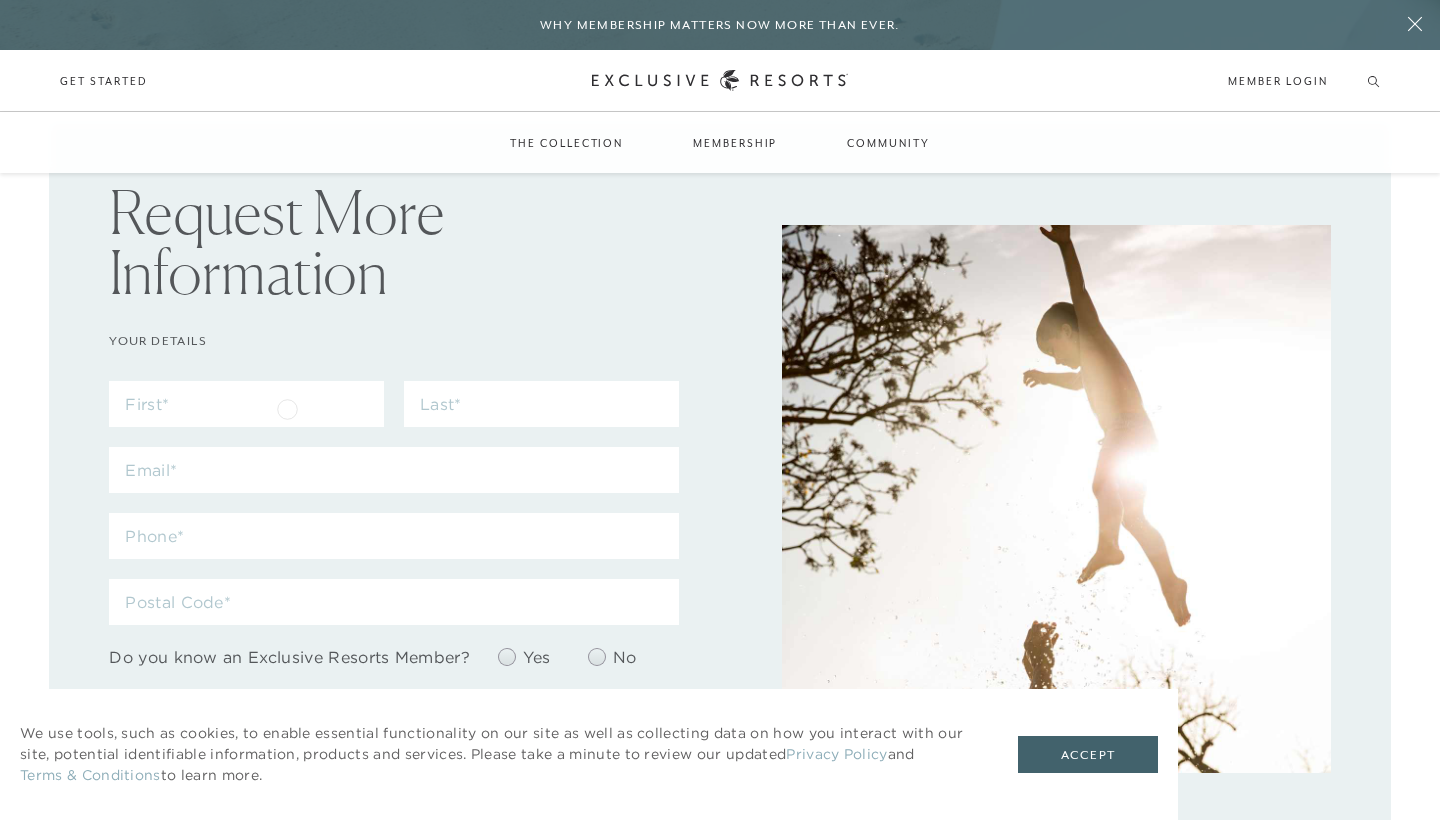 checkbox on "false" 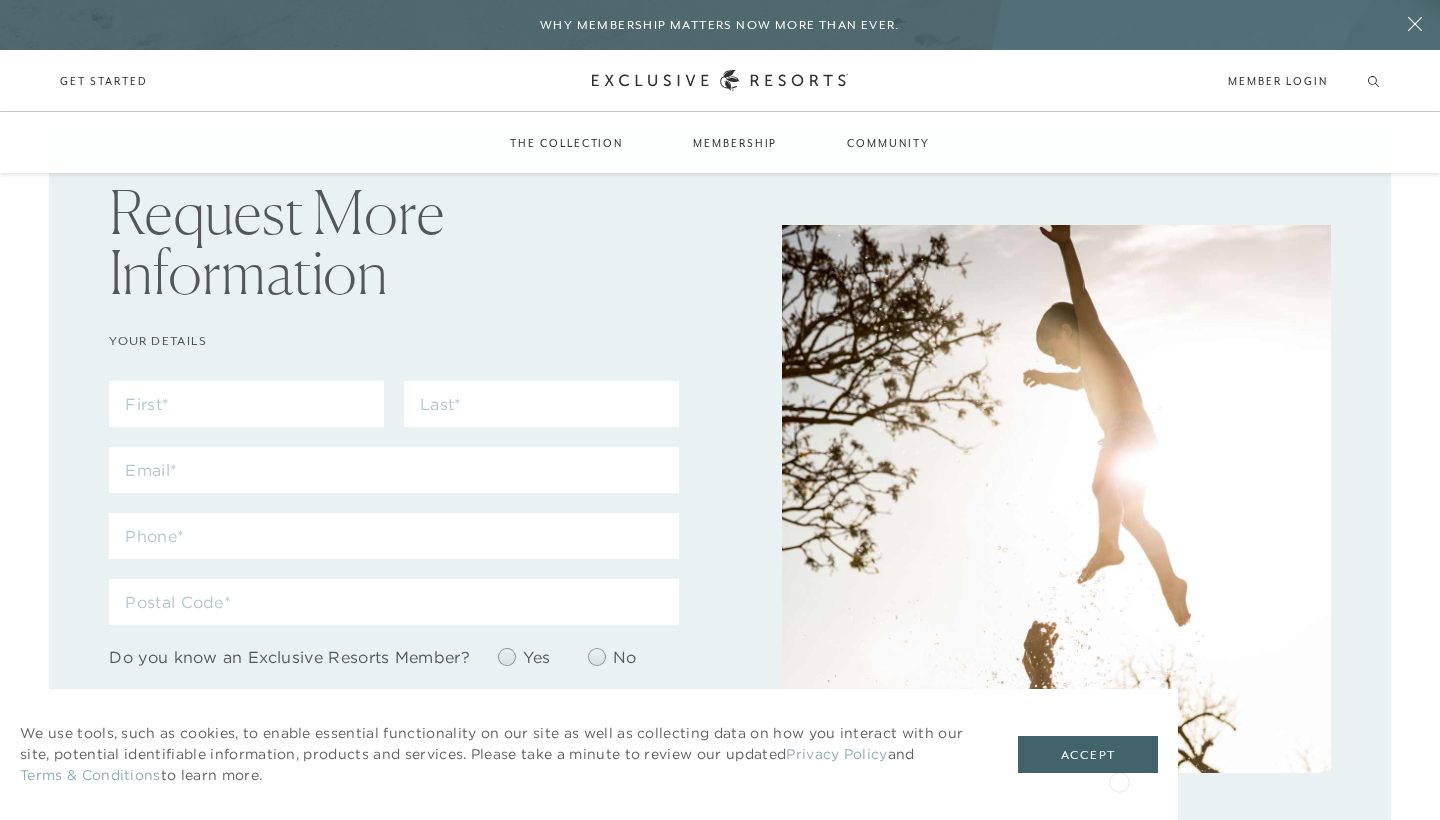 scroll, scrollTop: 485, scrollLeft: 0, axis: vertical 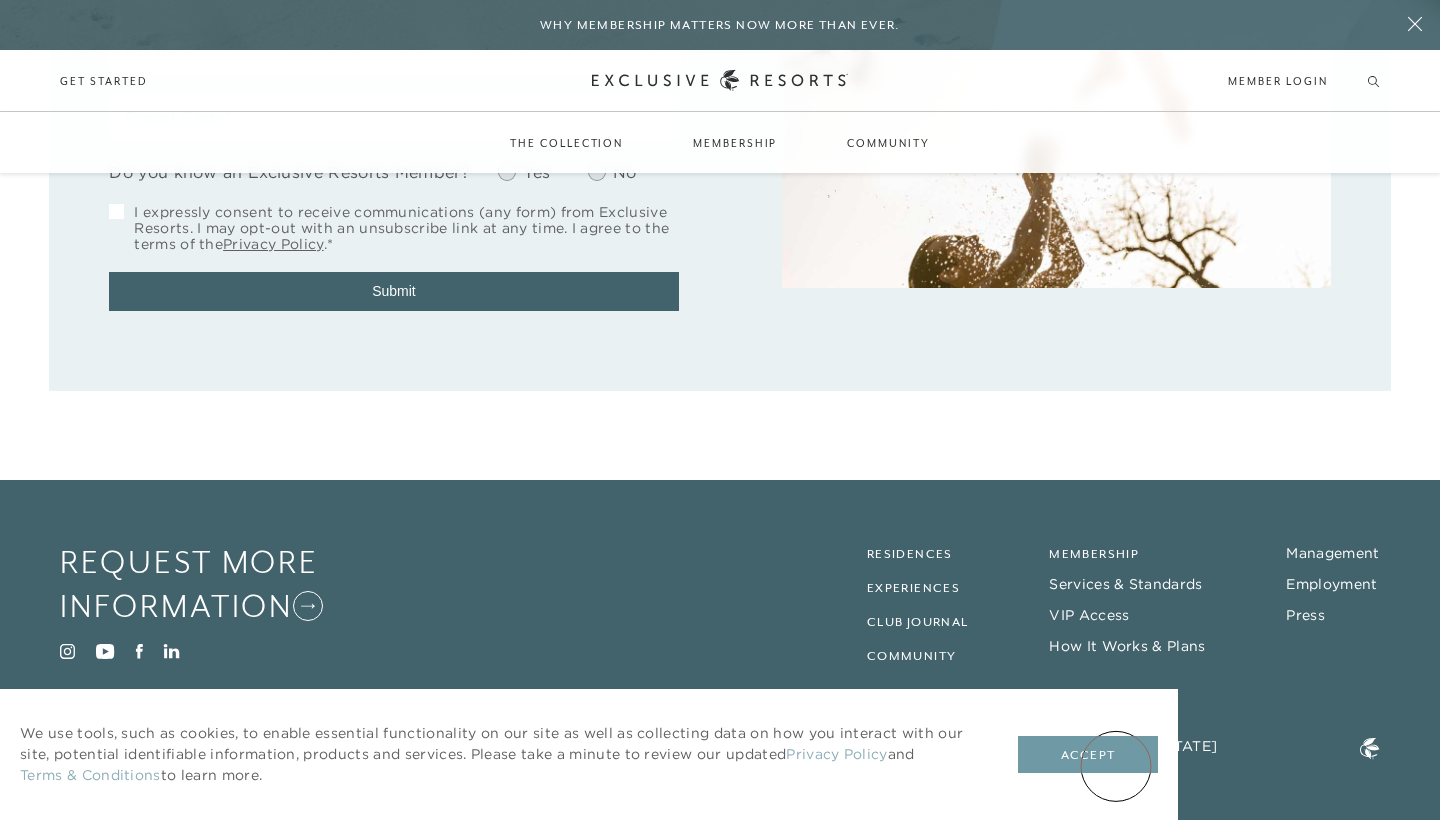 click on "Accept" at bounding box center (1088, 755) 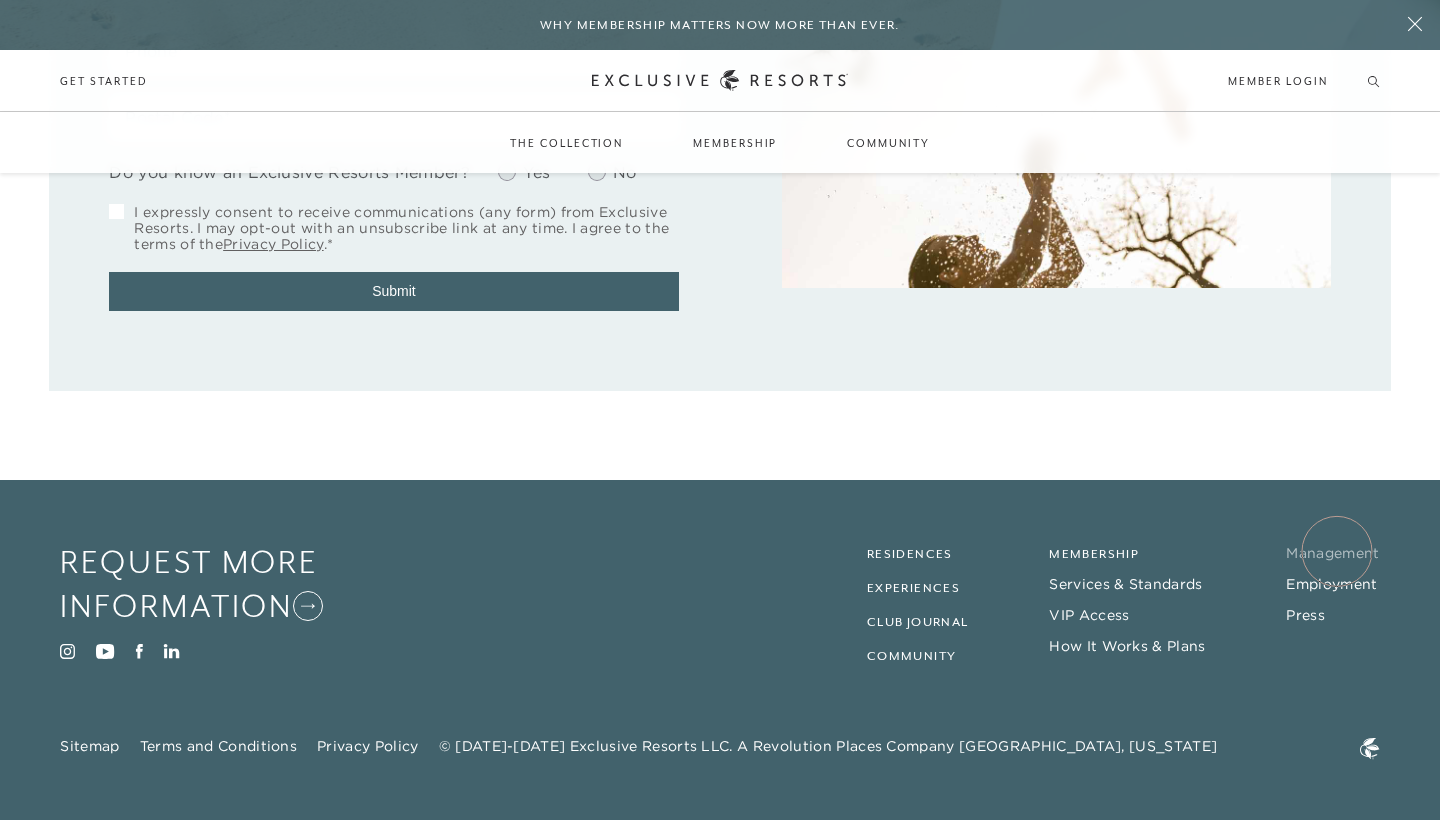 click on "Management" at bounding box center [1332, 553] 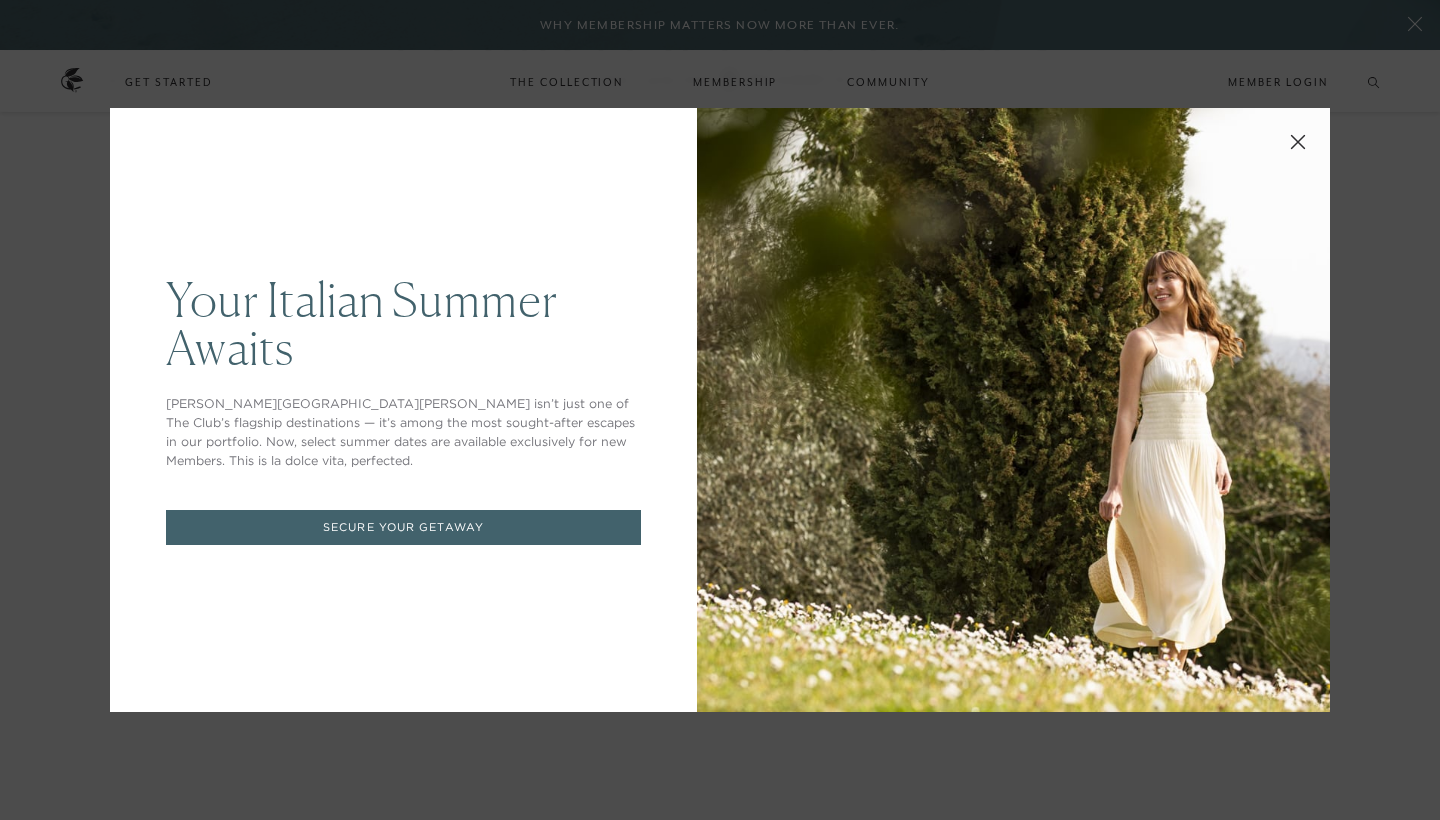 scroll, scrollTop: 0, scrollLeft: 0, axis: both 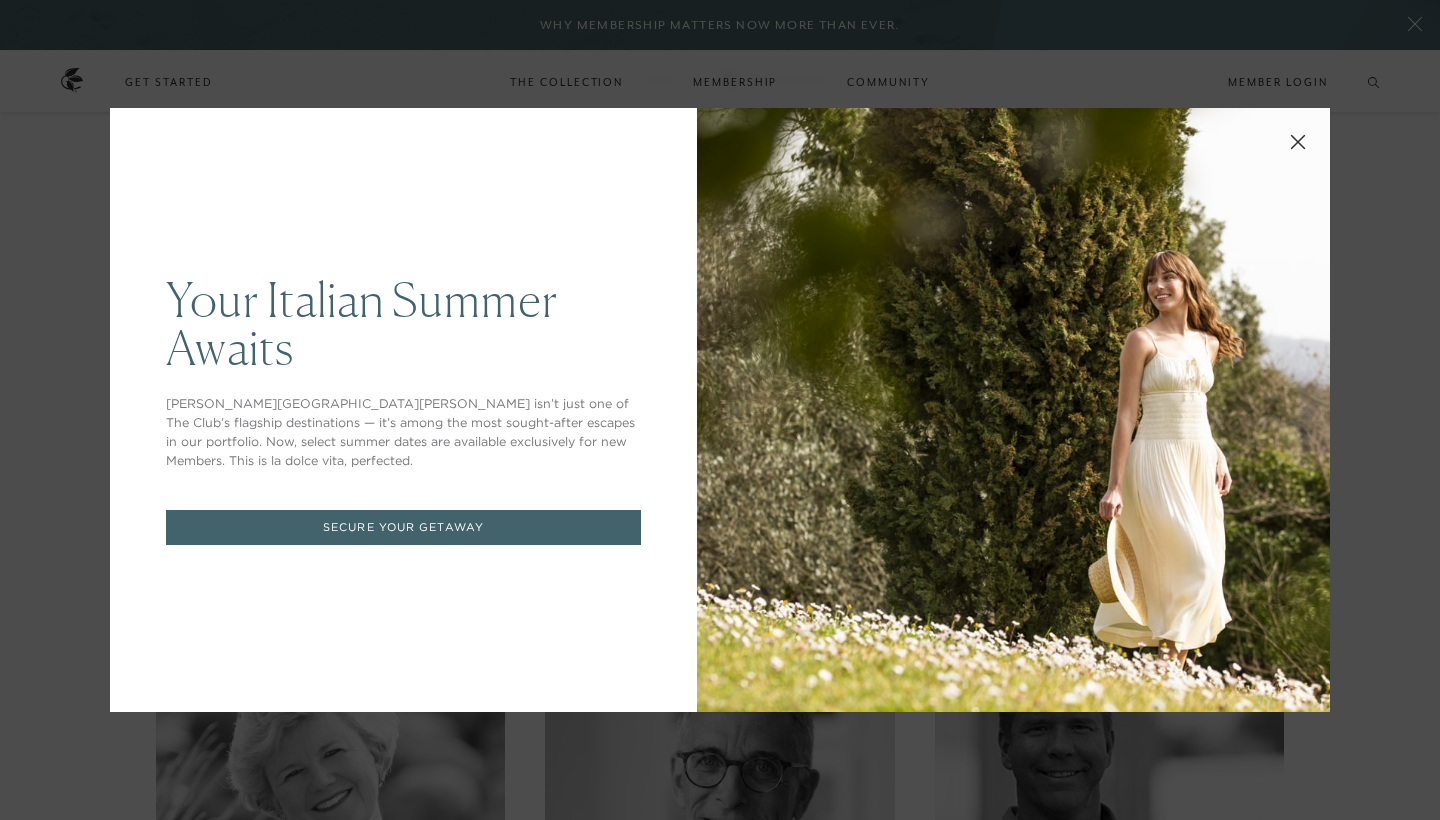 click 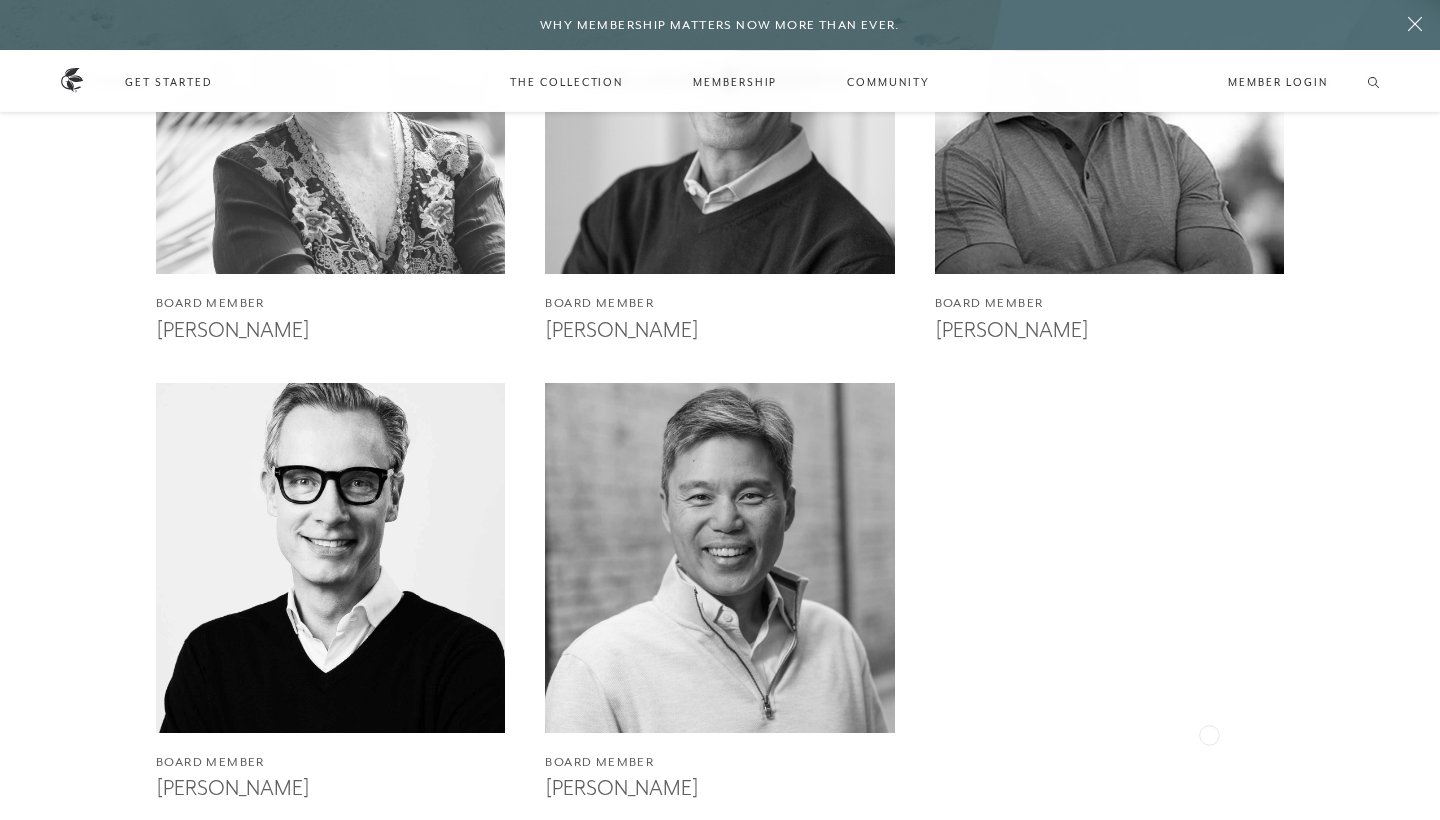 scroll, scrollTop: 4484, scrollLeft: 0, axis: vertical 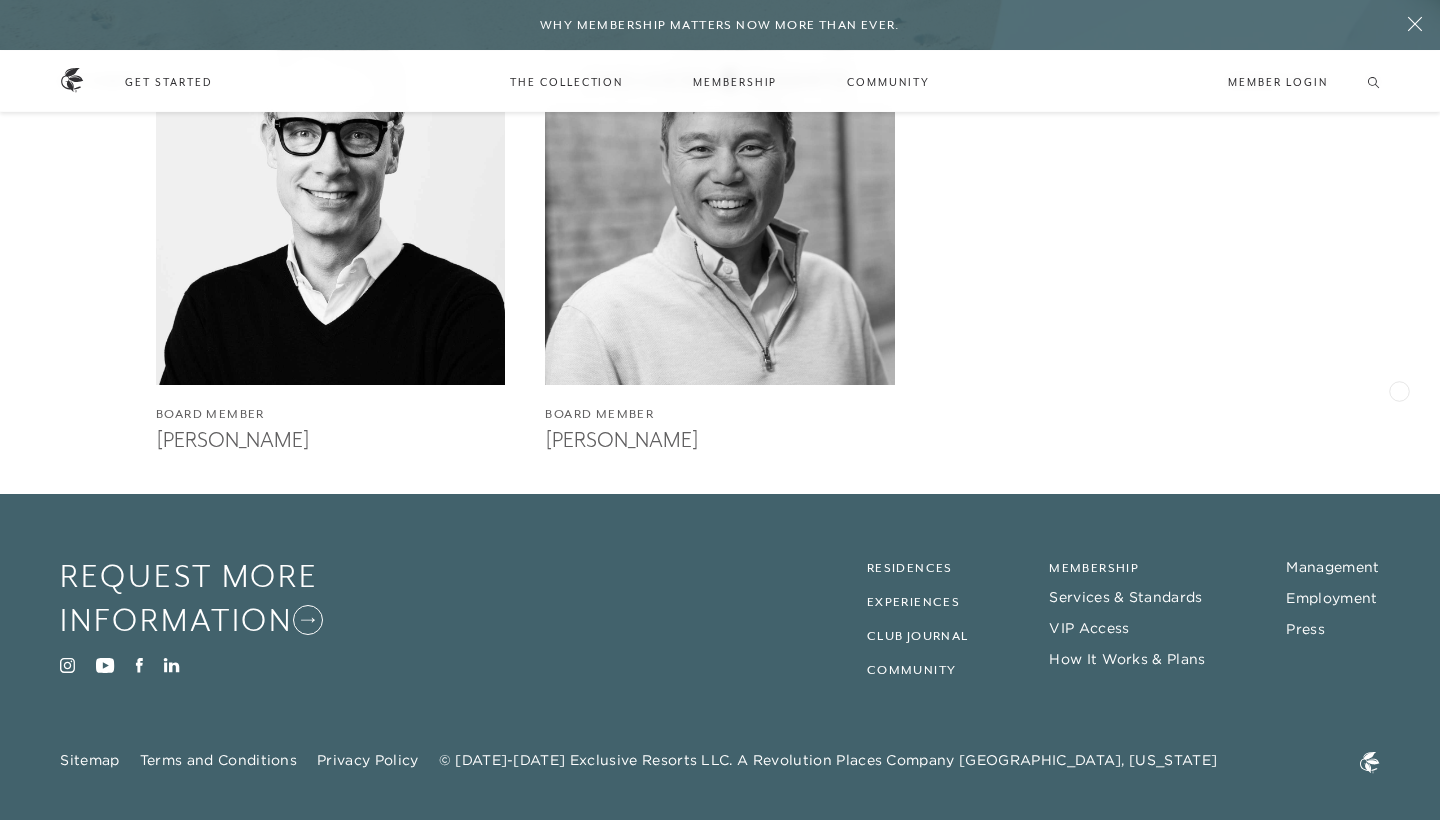click on "Chairman & Majority Owner [PERSON_NAME] Board Member [PERSON_NAME] Board Member [PERSON_NAME] Board Member [PERSON_NAME] Board Member [PERSON_NAME] Board Member [PERSON_NAME] Board Member [PERSON_NAME] Board Member [PERSON_NAME]" 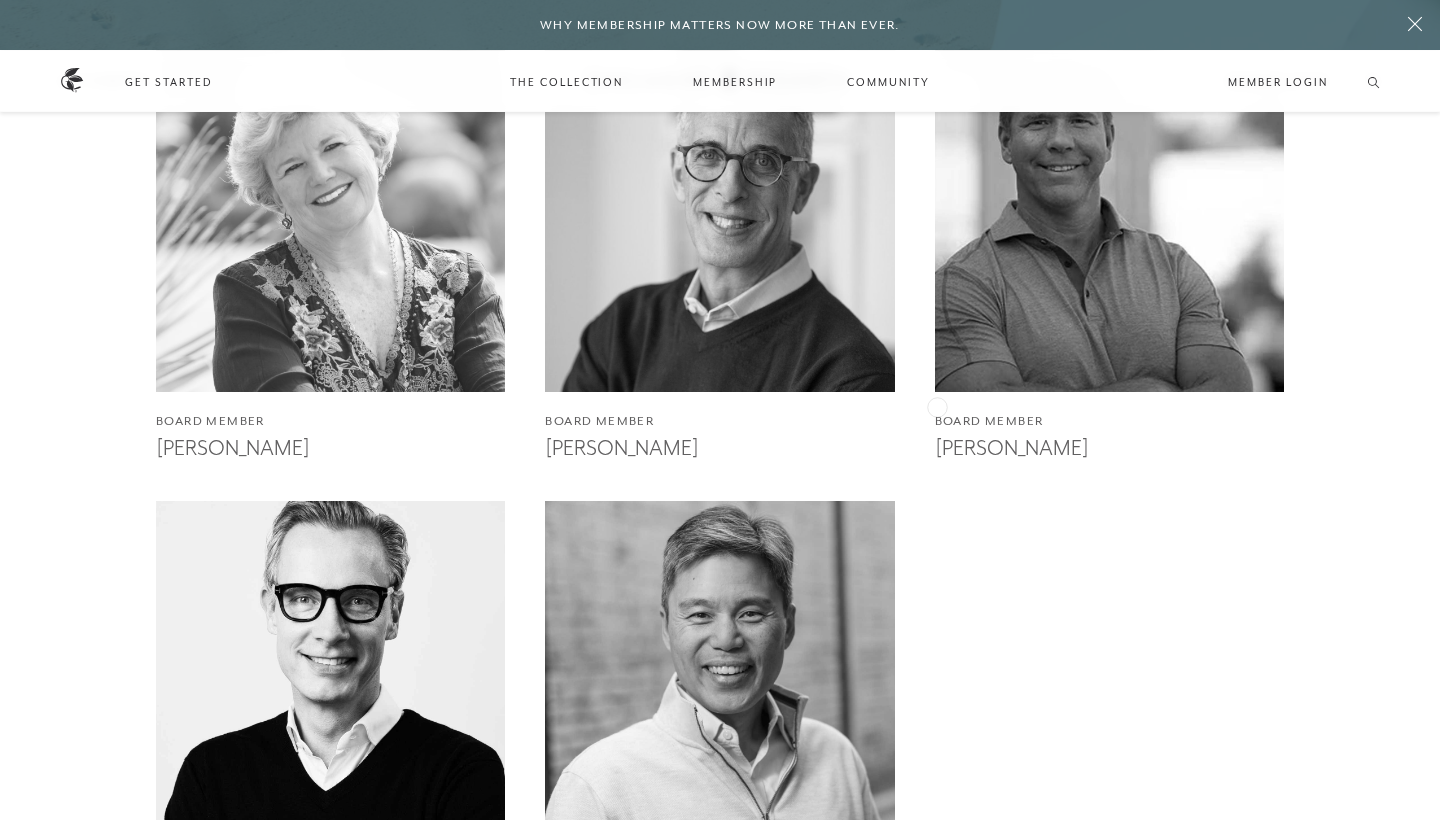 scroll, scrollTop: 4052, scrollLeft: 0, axis: vertical 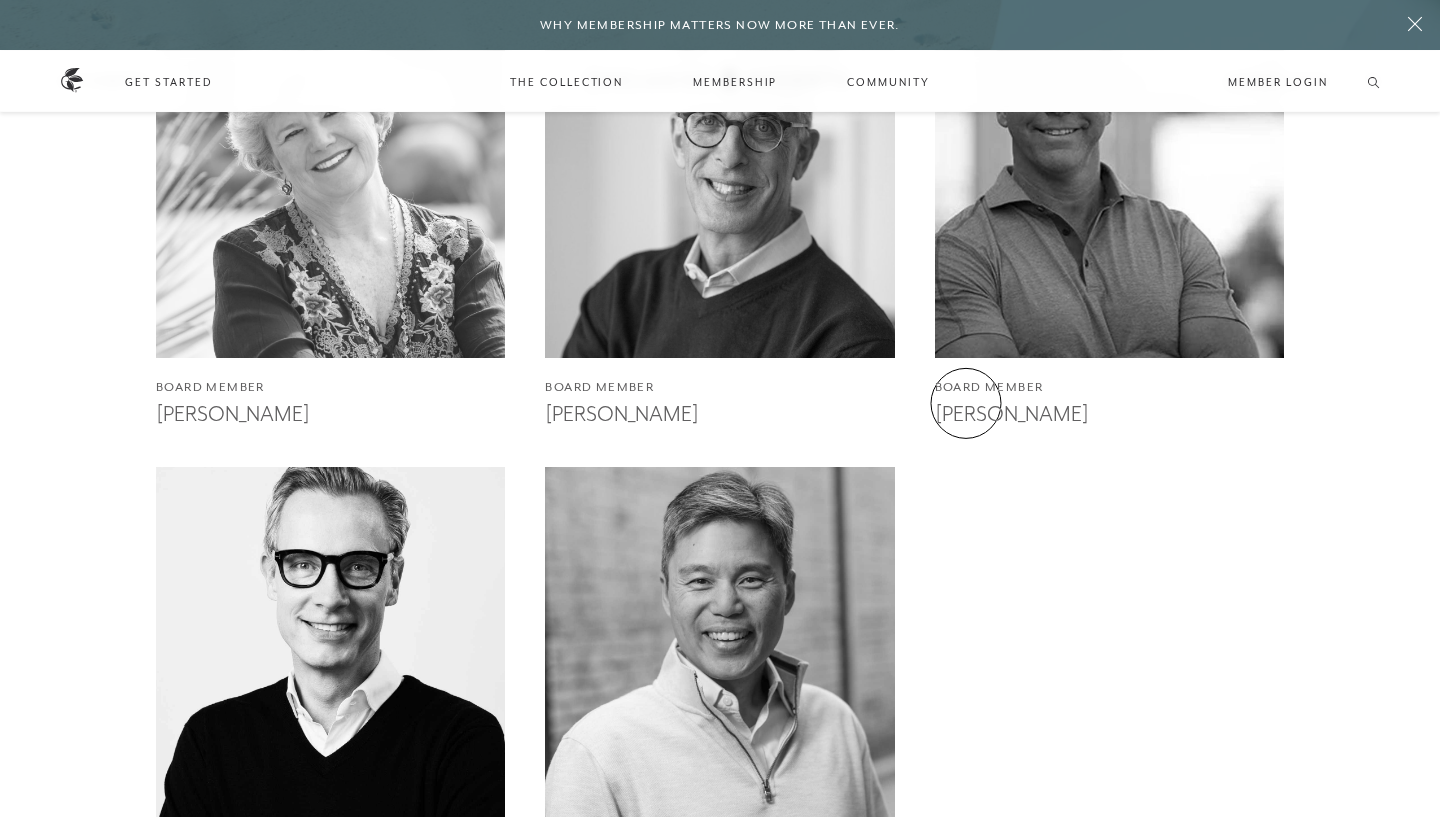 click on "[PERSON_NAME]" at bounding box center (1109, 412) 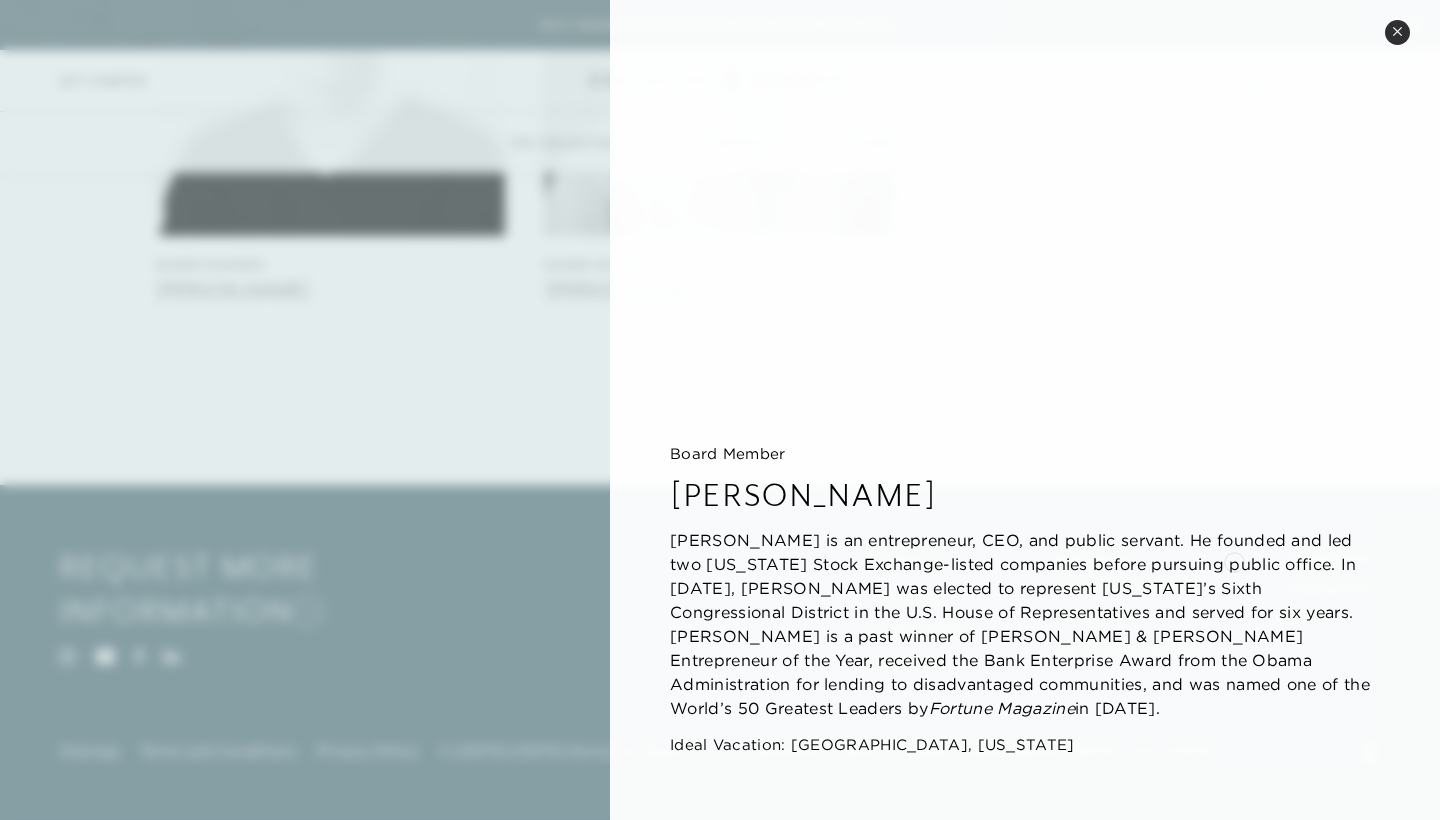 scroll, scrollTop: 4632, scrollLeft: 0, axis: vertical 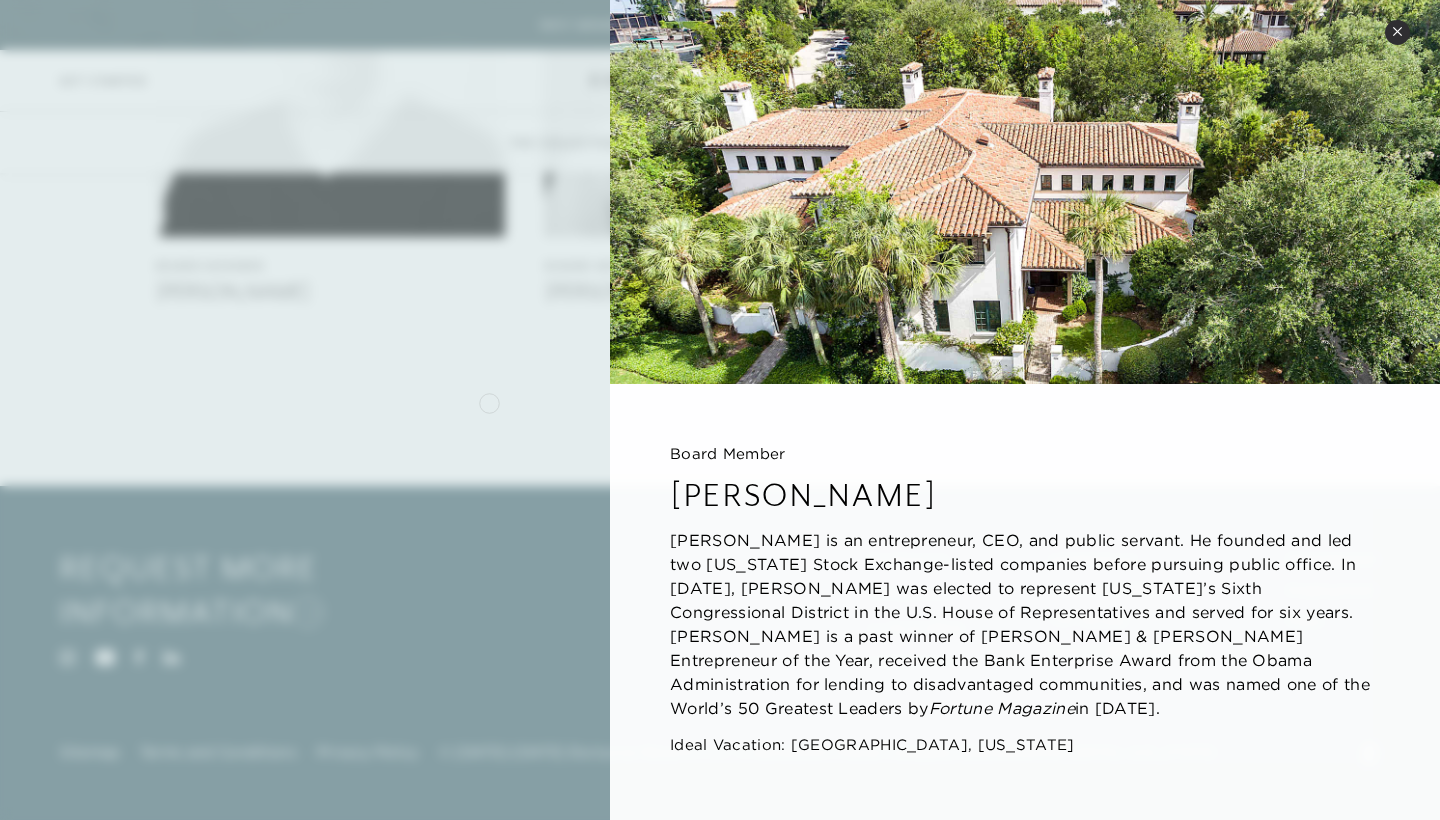 click 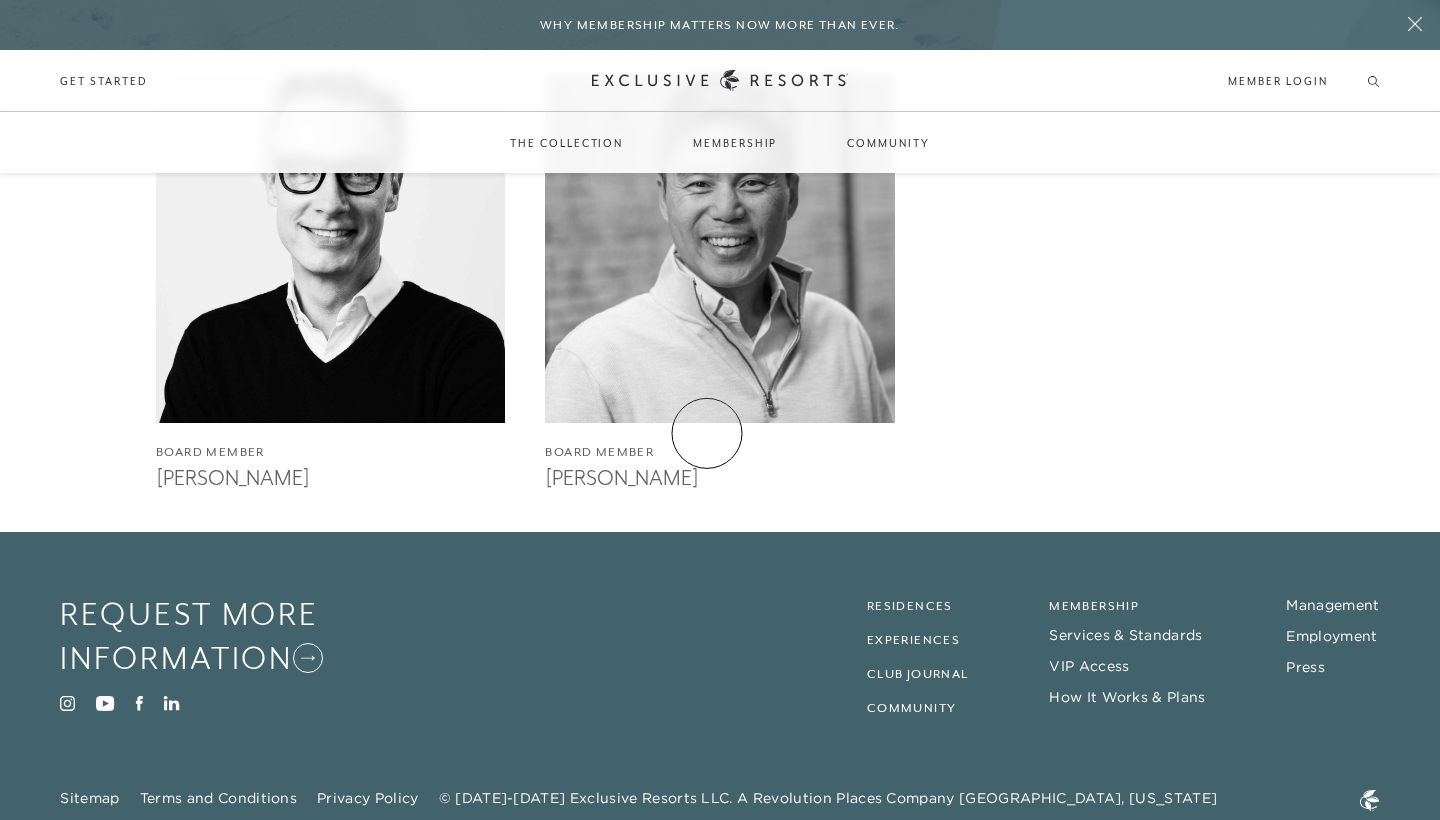 scroll, scrollTop: 4353, scrollLeft: 0, axis: vertical 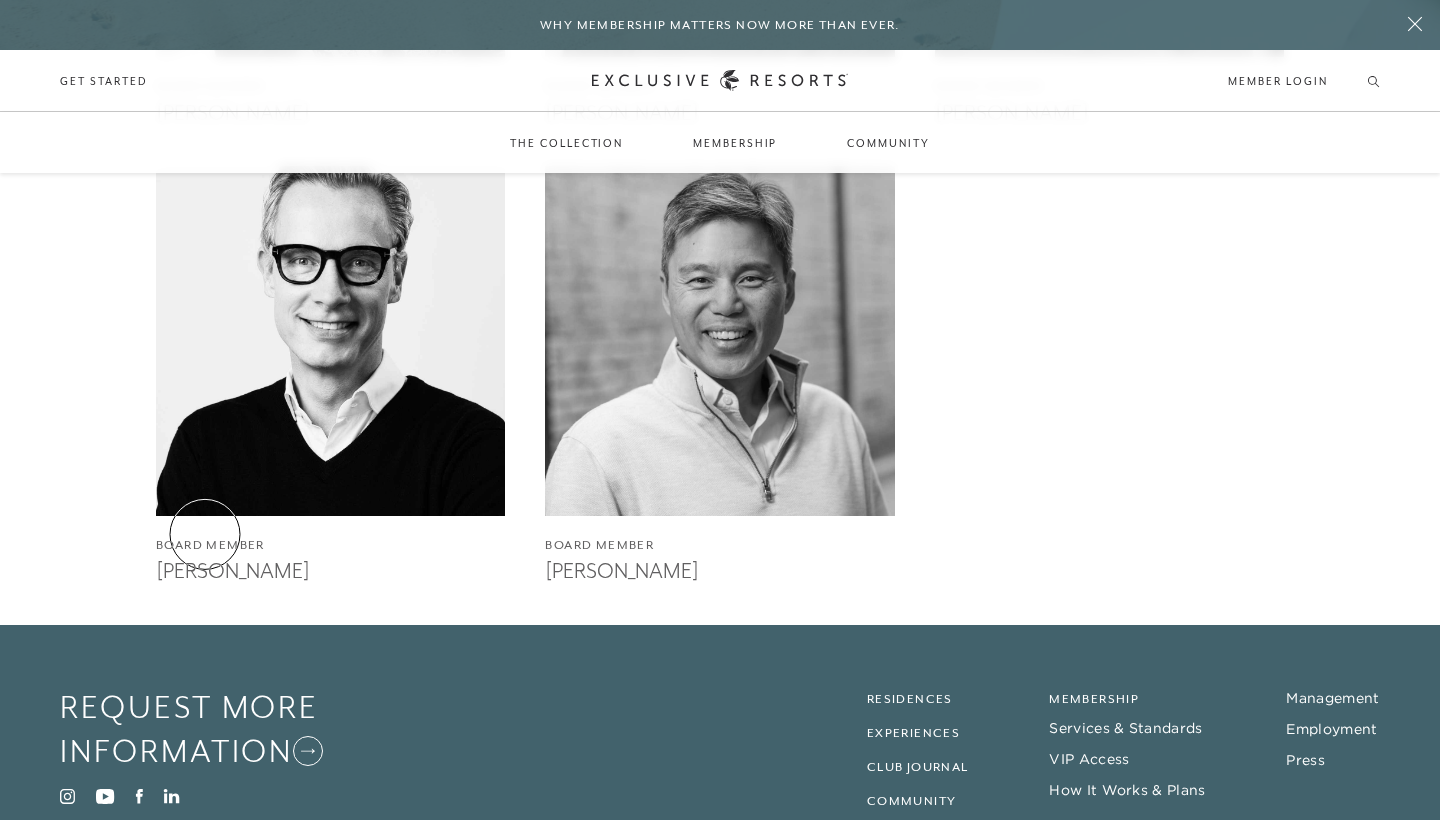 click on "Board Member" at bounding box center [330, 545] 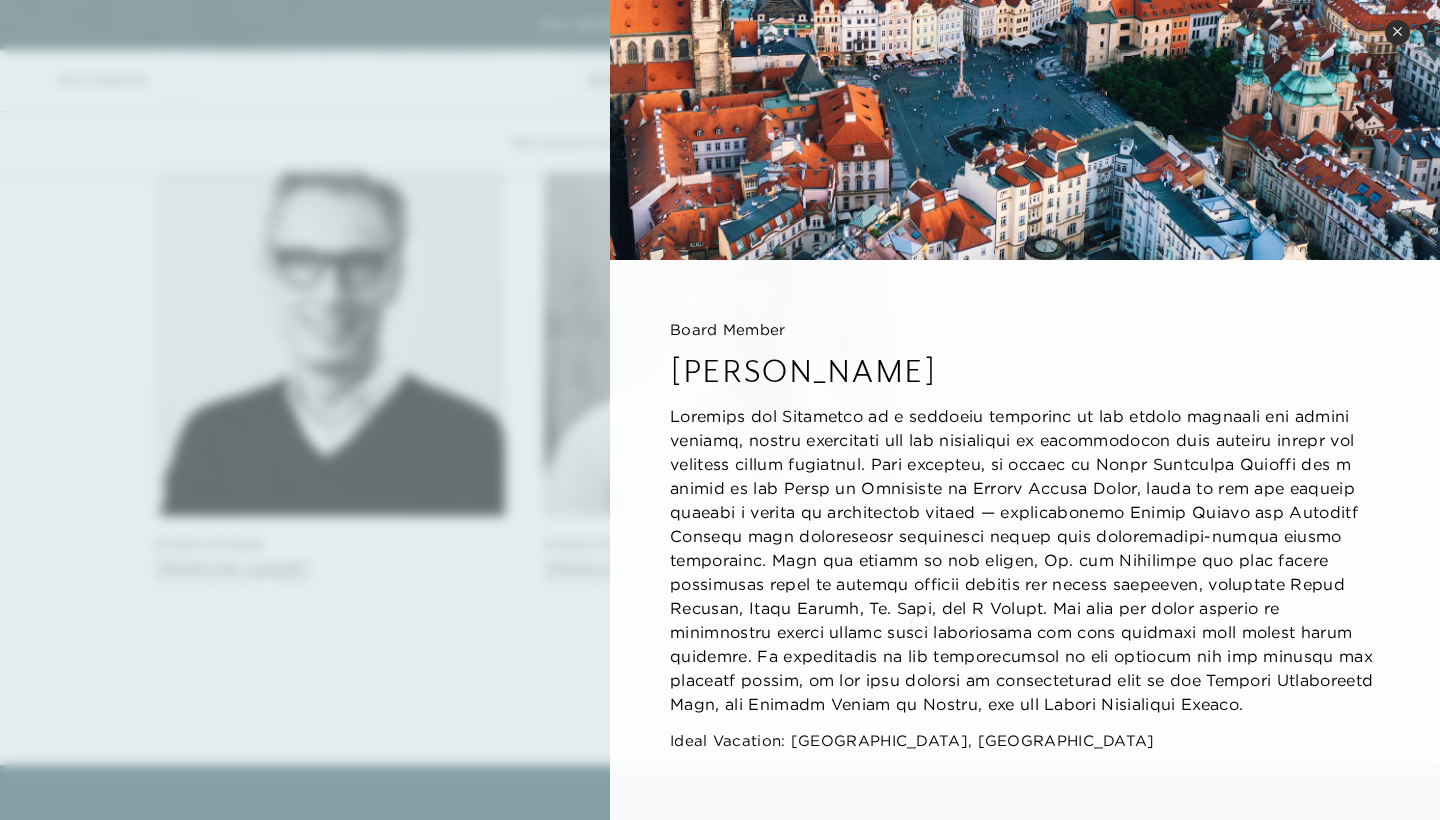 scroll, scrollTop: 123, scrollLeft: 0, axis: vertical 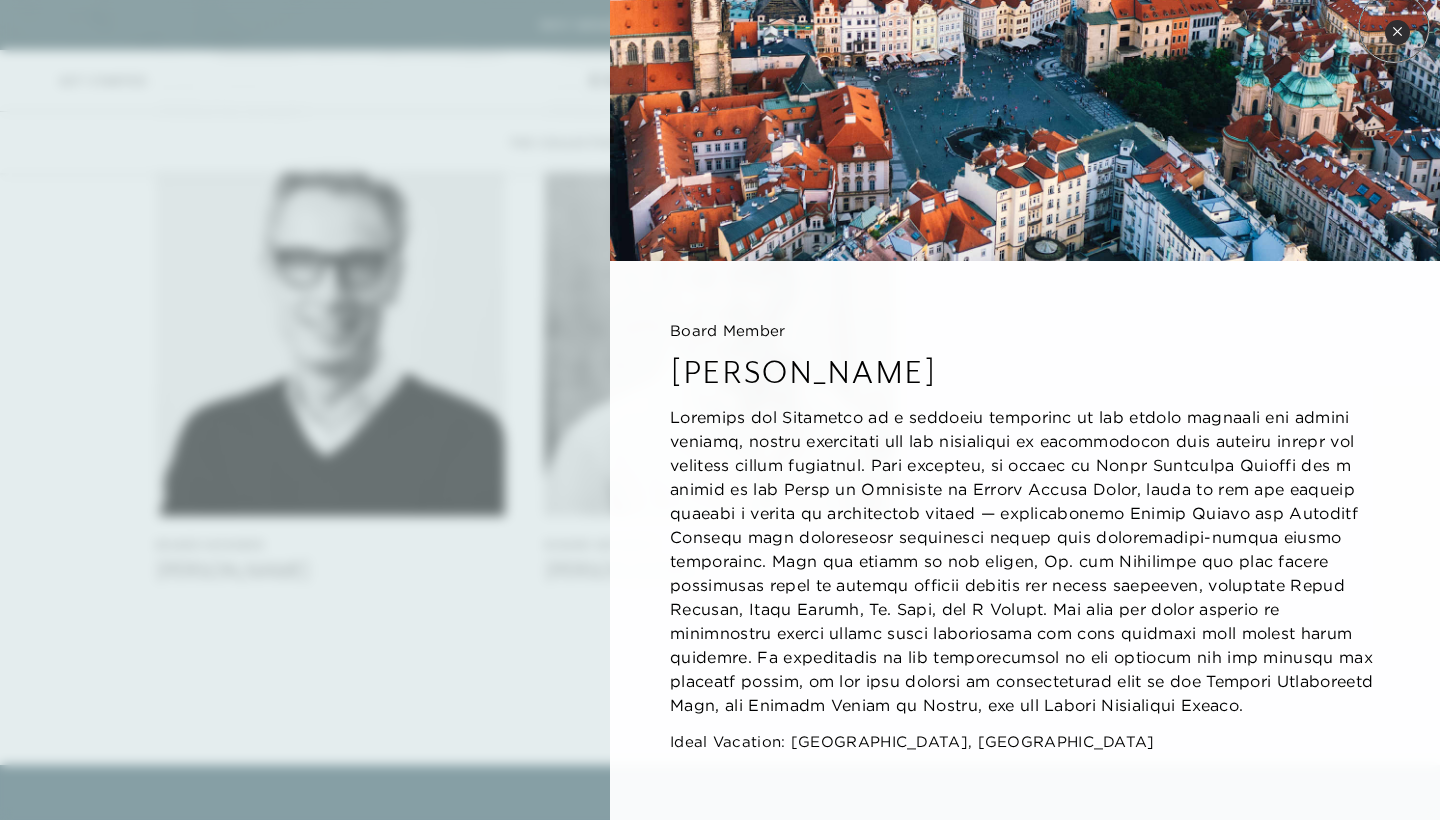 click 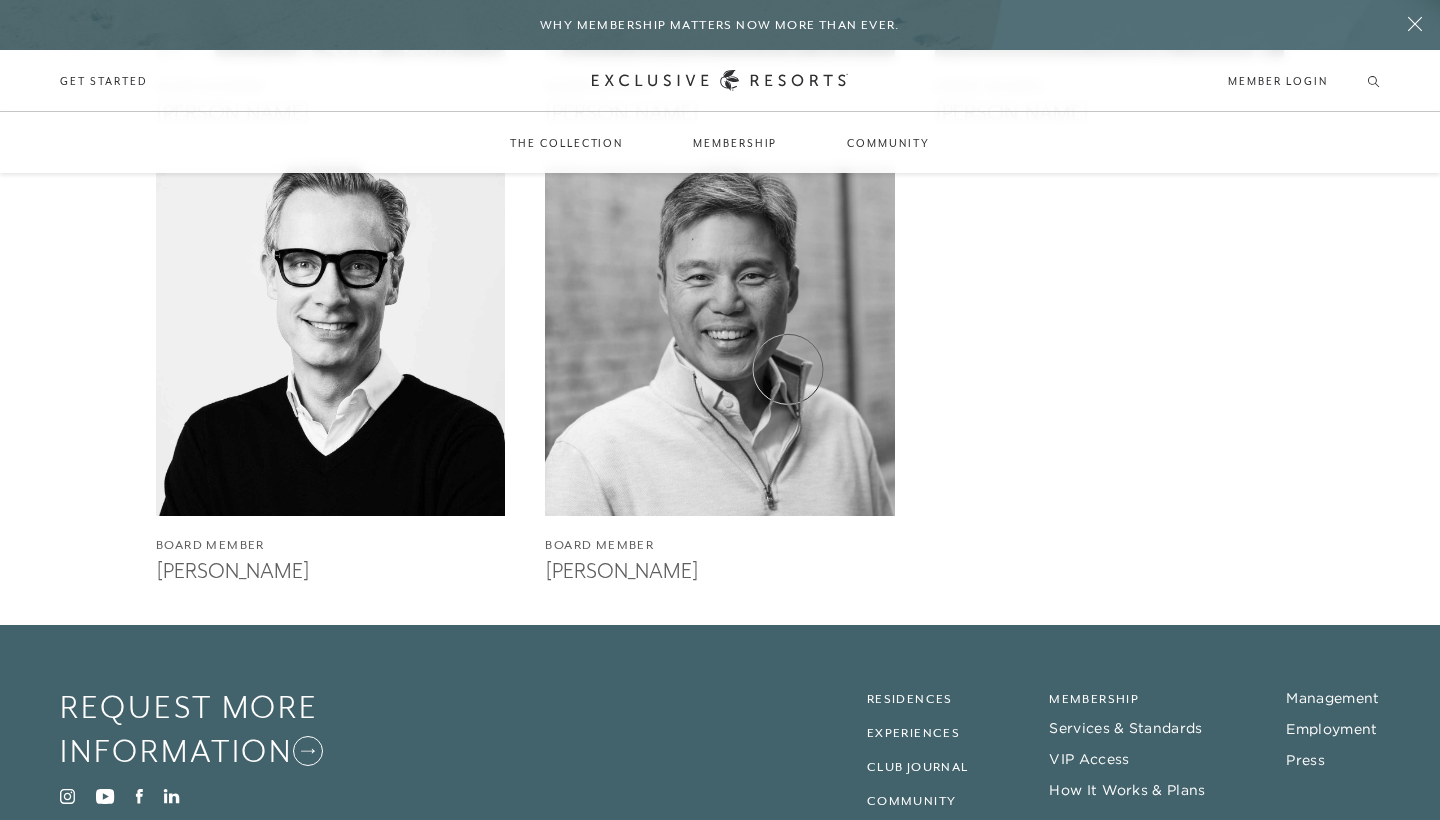 click at bounding box center [720, 341] 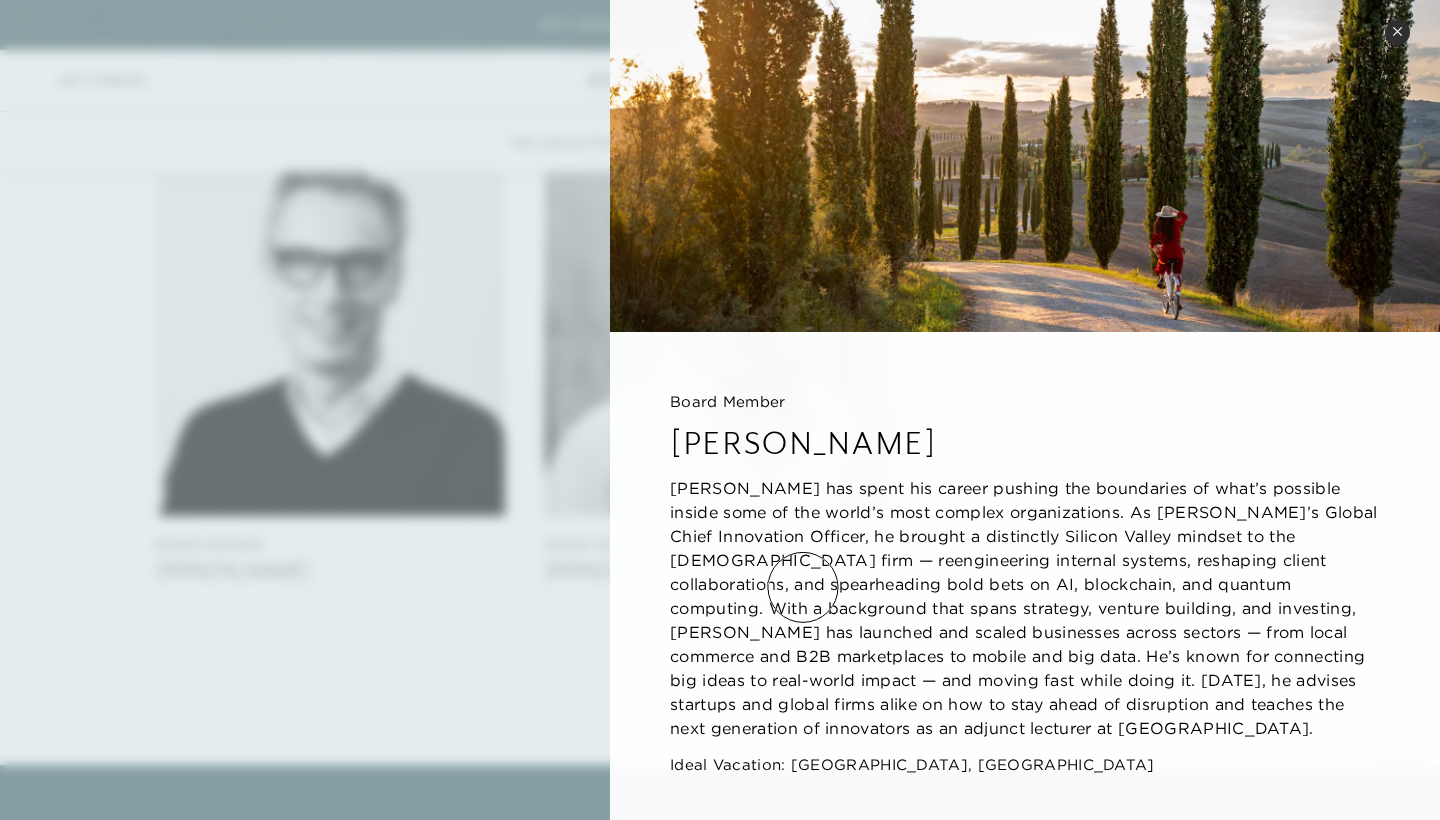 scroll, scrollTop: 54, scrollLeft: 0, axis: vertical 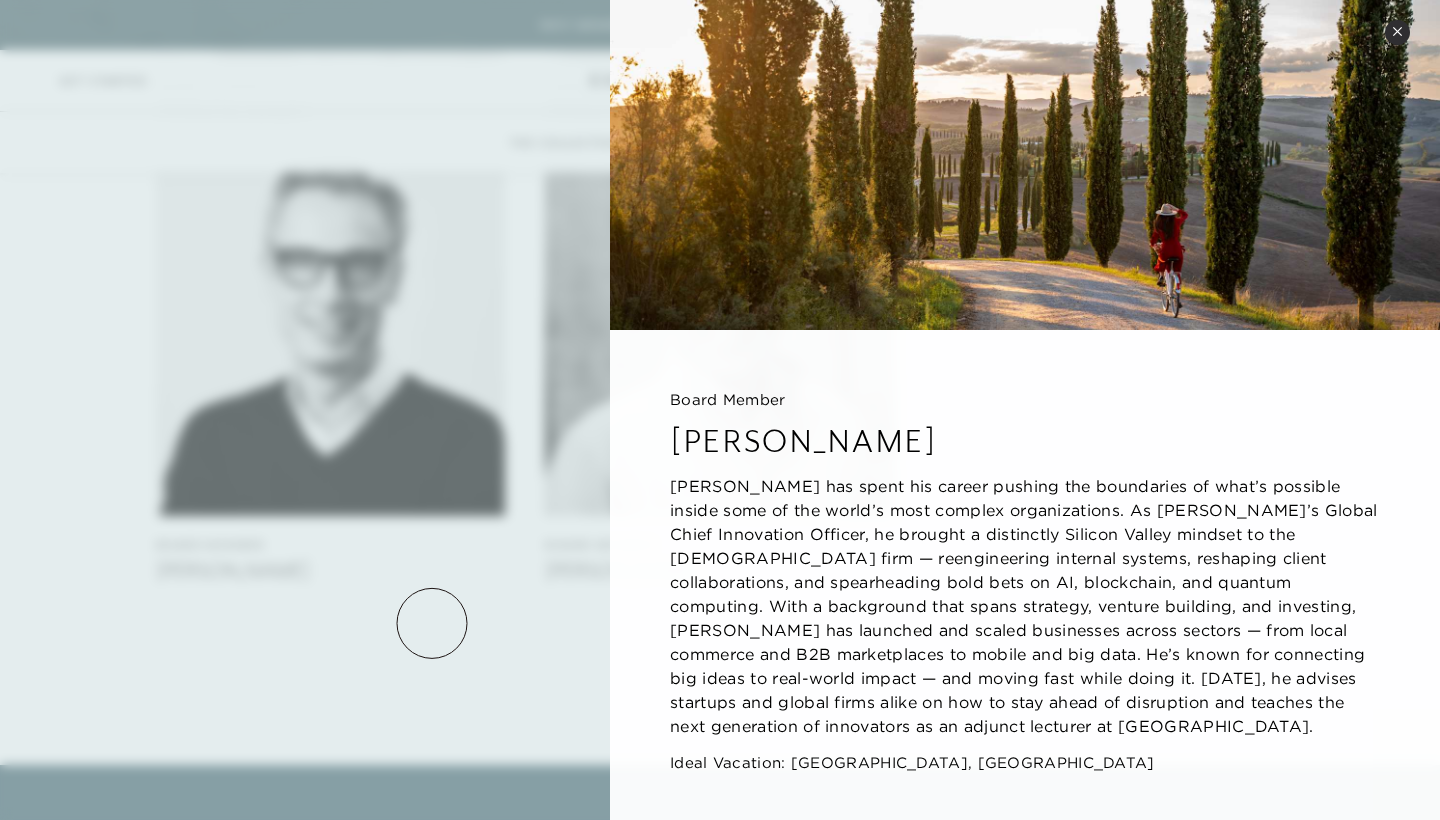 click 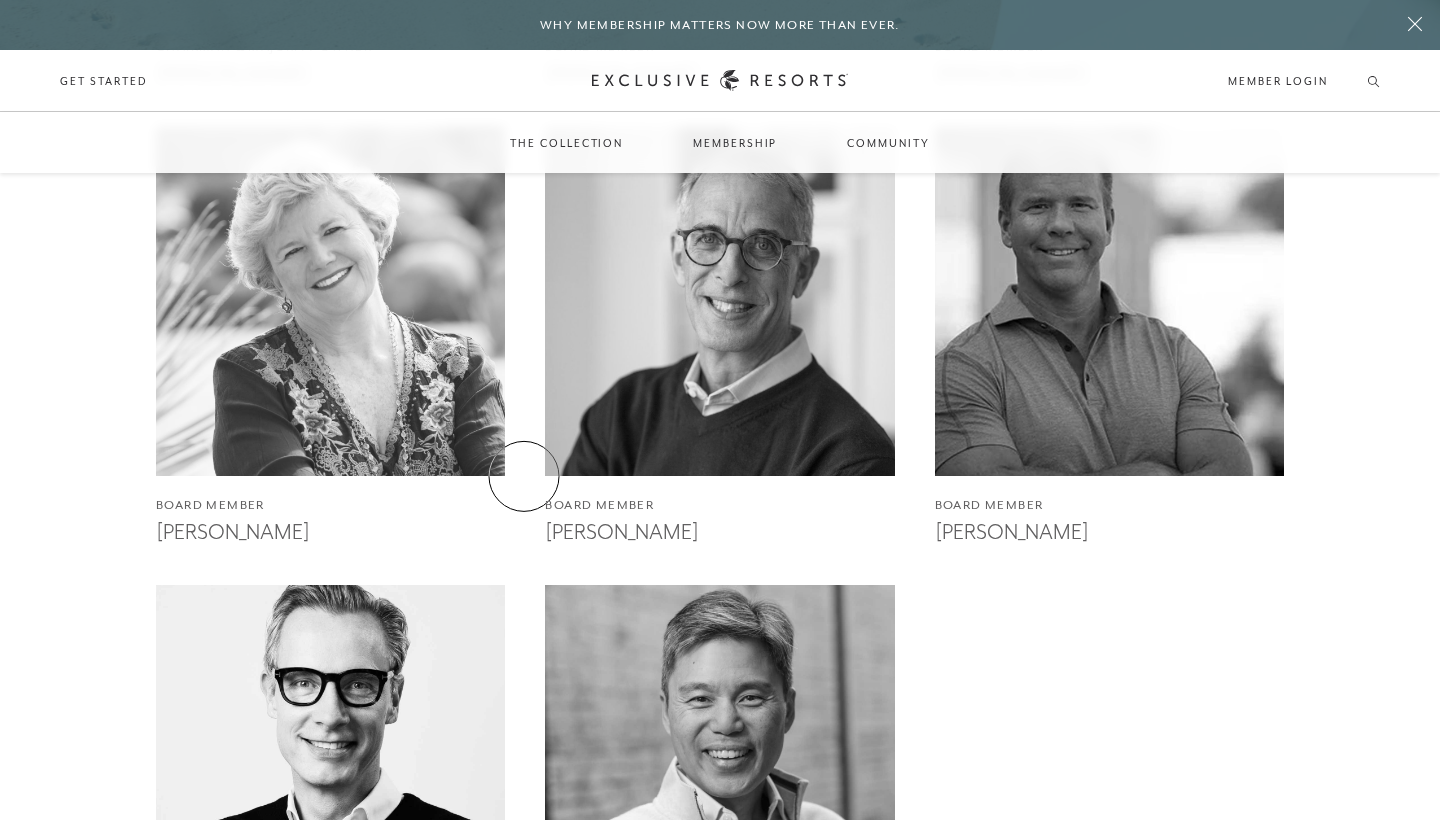 scroll, scrollTop: 3804, scrollLeft: 0, axis: vertical 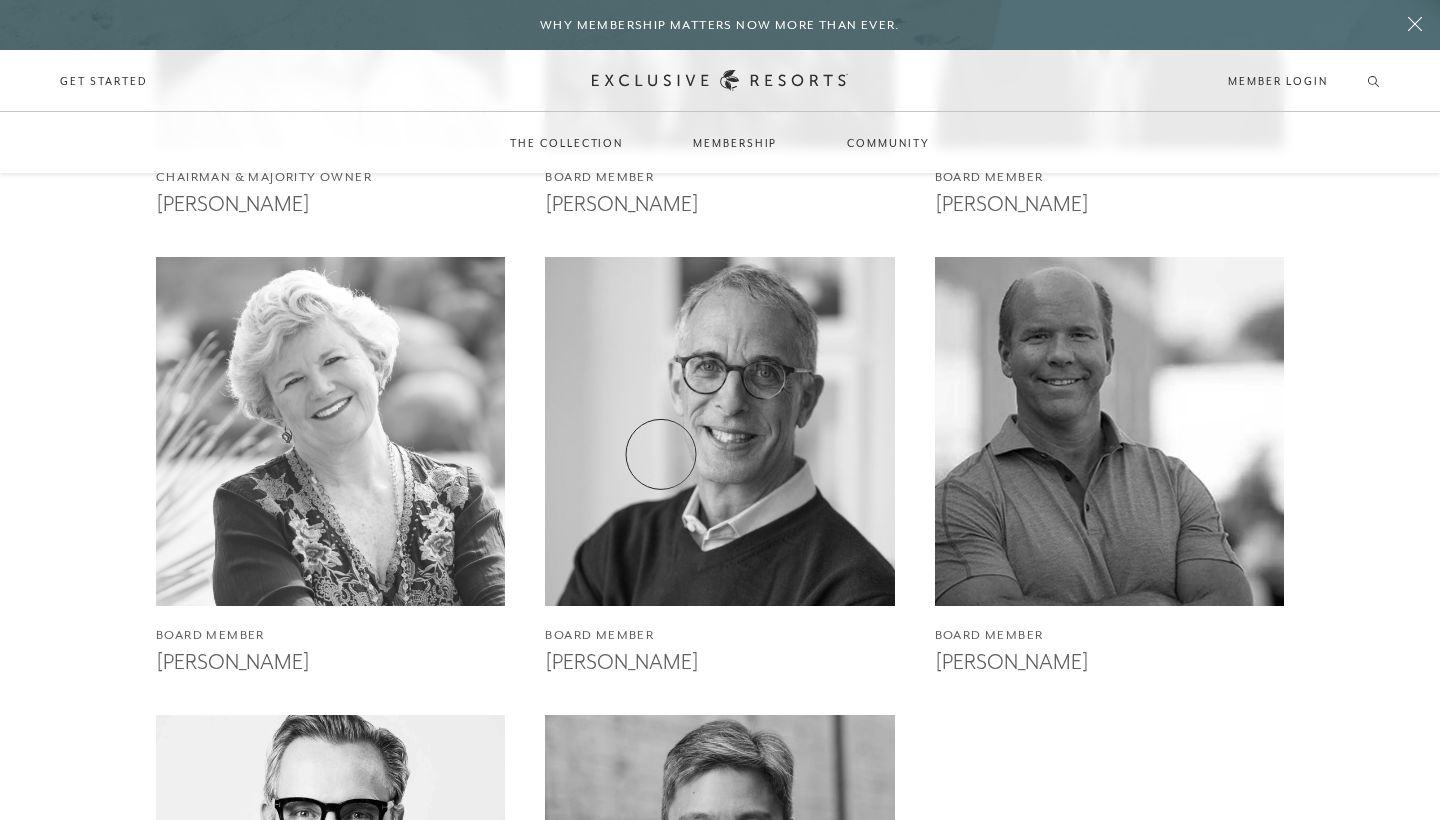 click at bounding box center [720, 432] 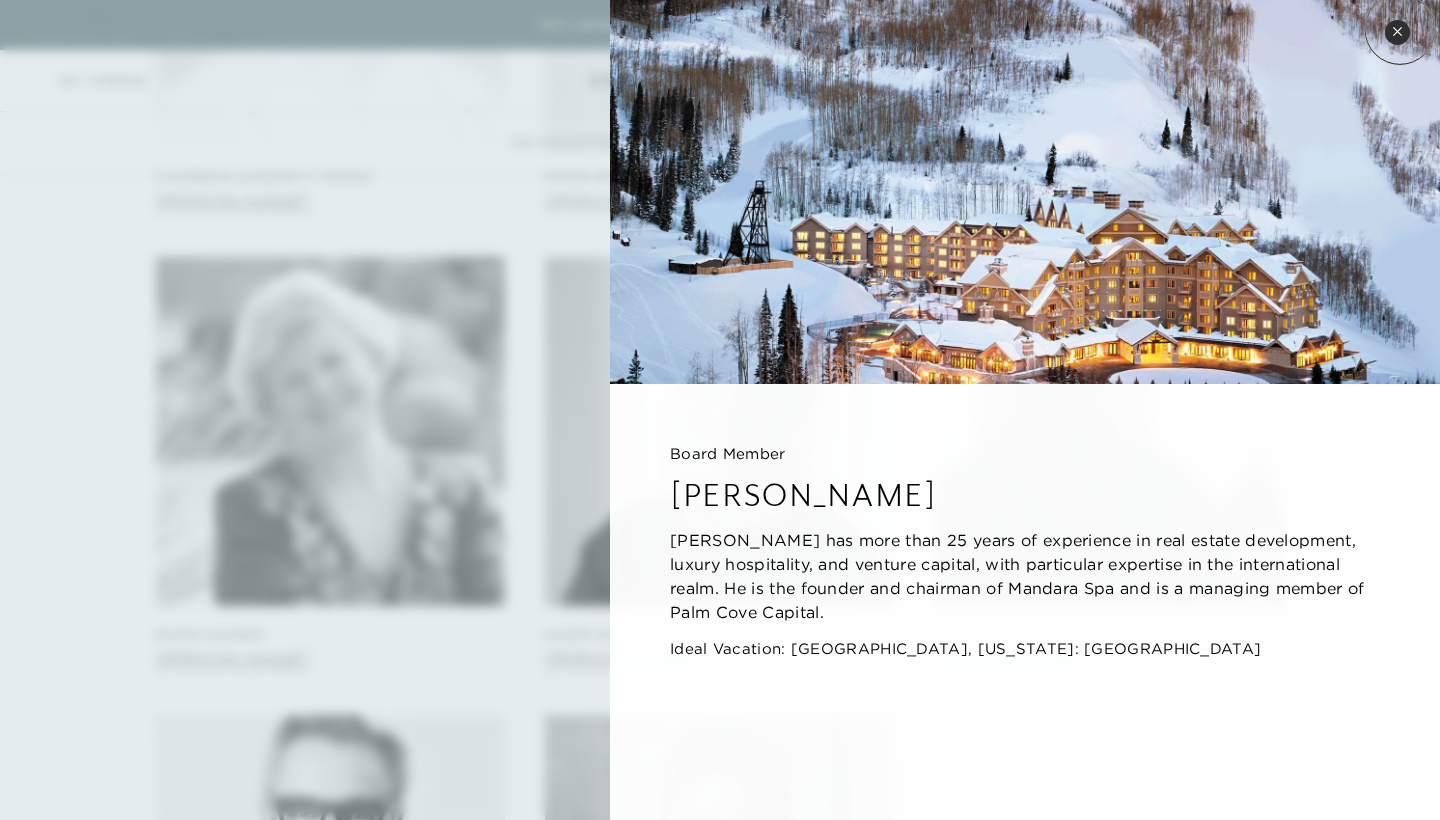 click 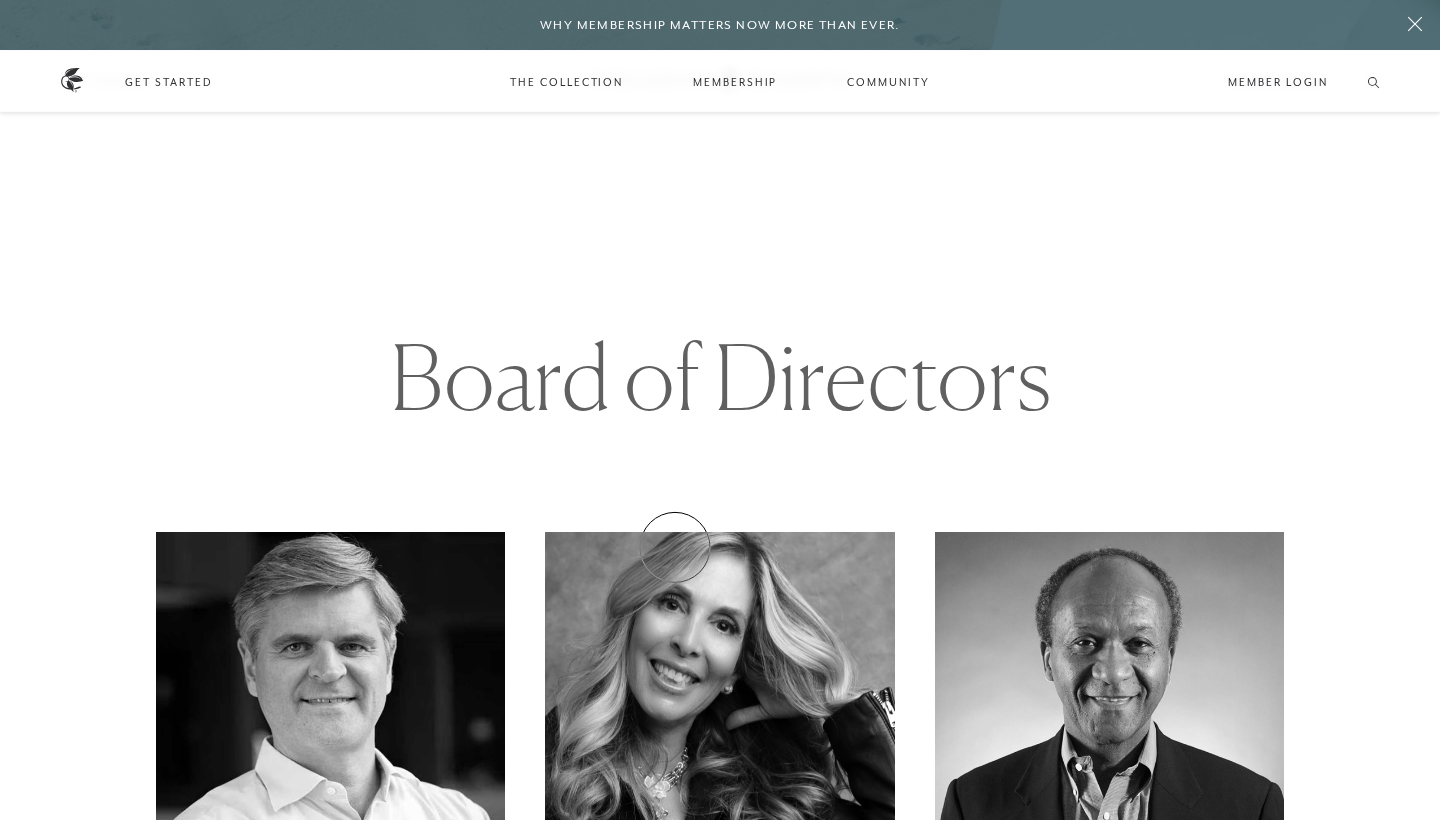 scroll, scrollTop: 3324, scrollLeft: 0, axis: vertical 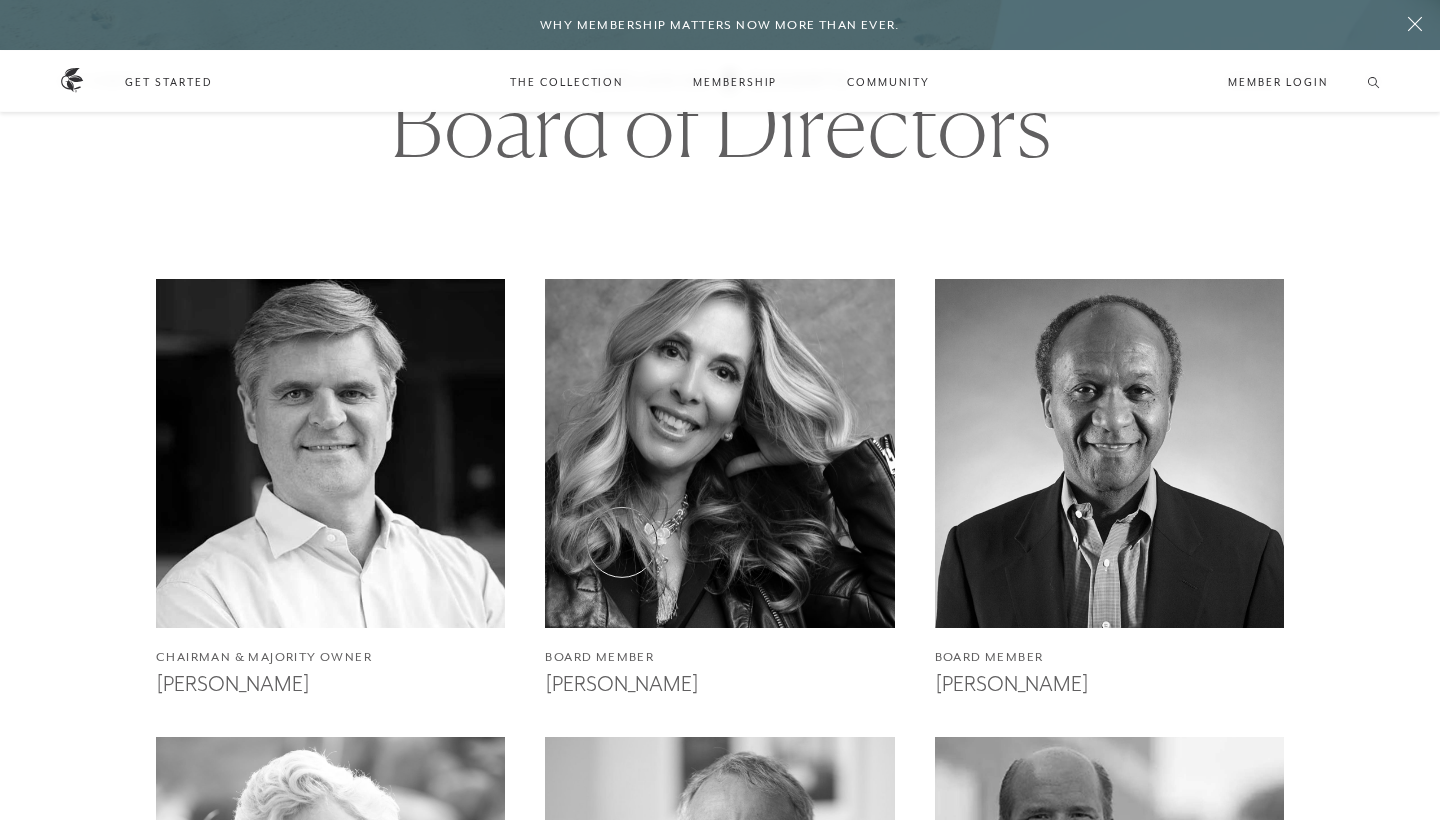click at bounding box center (720, 454) 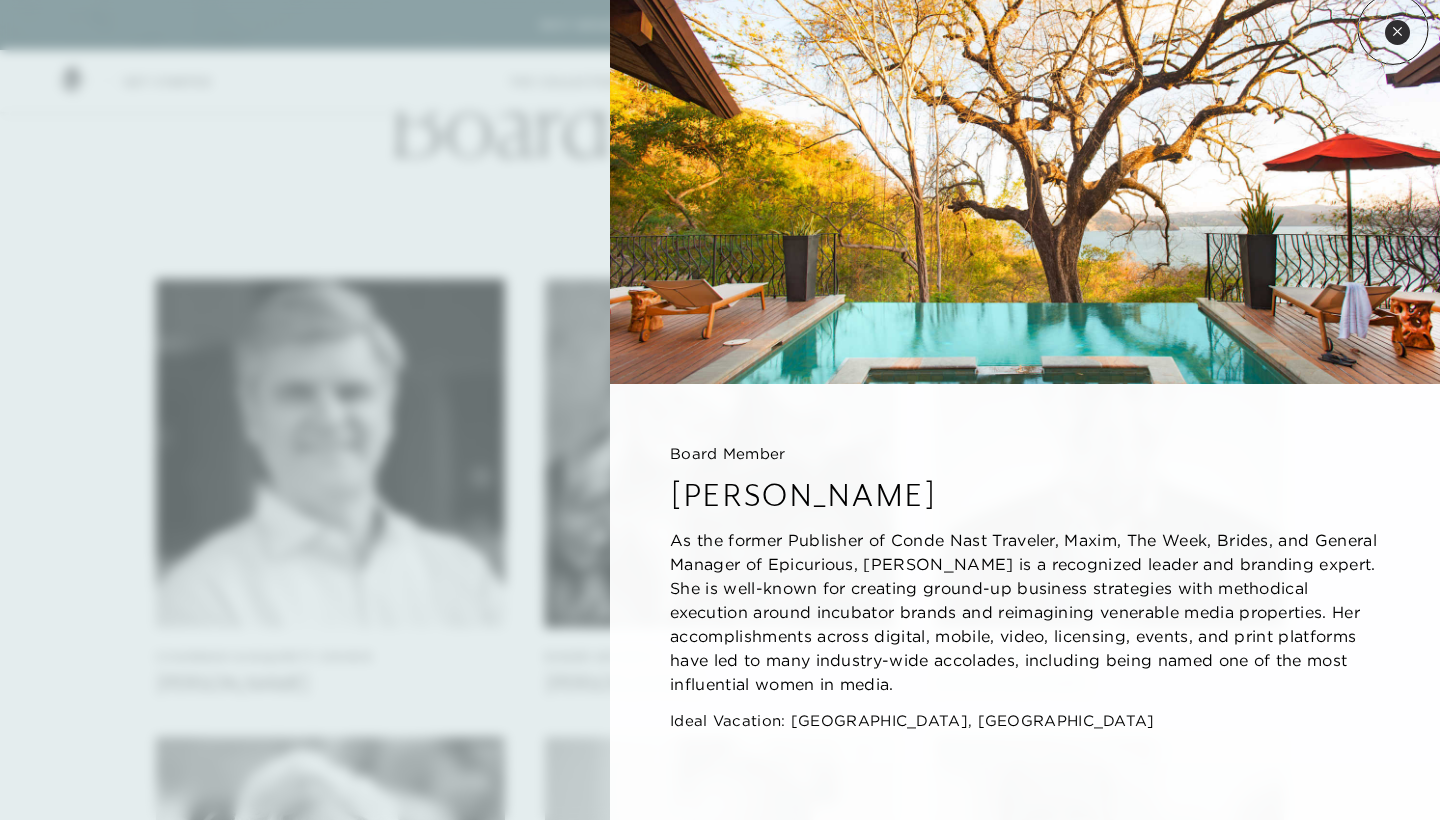 click 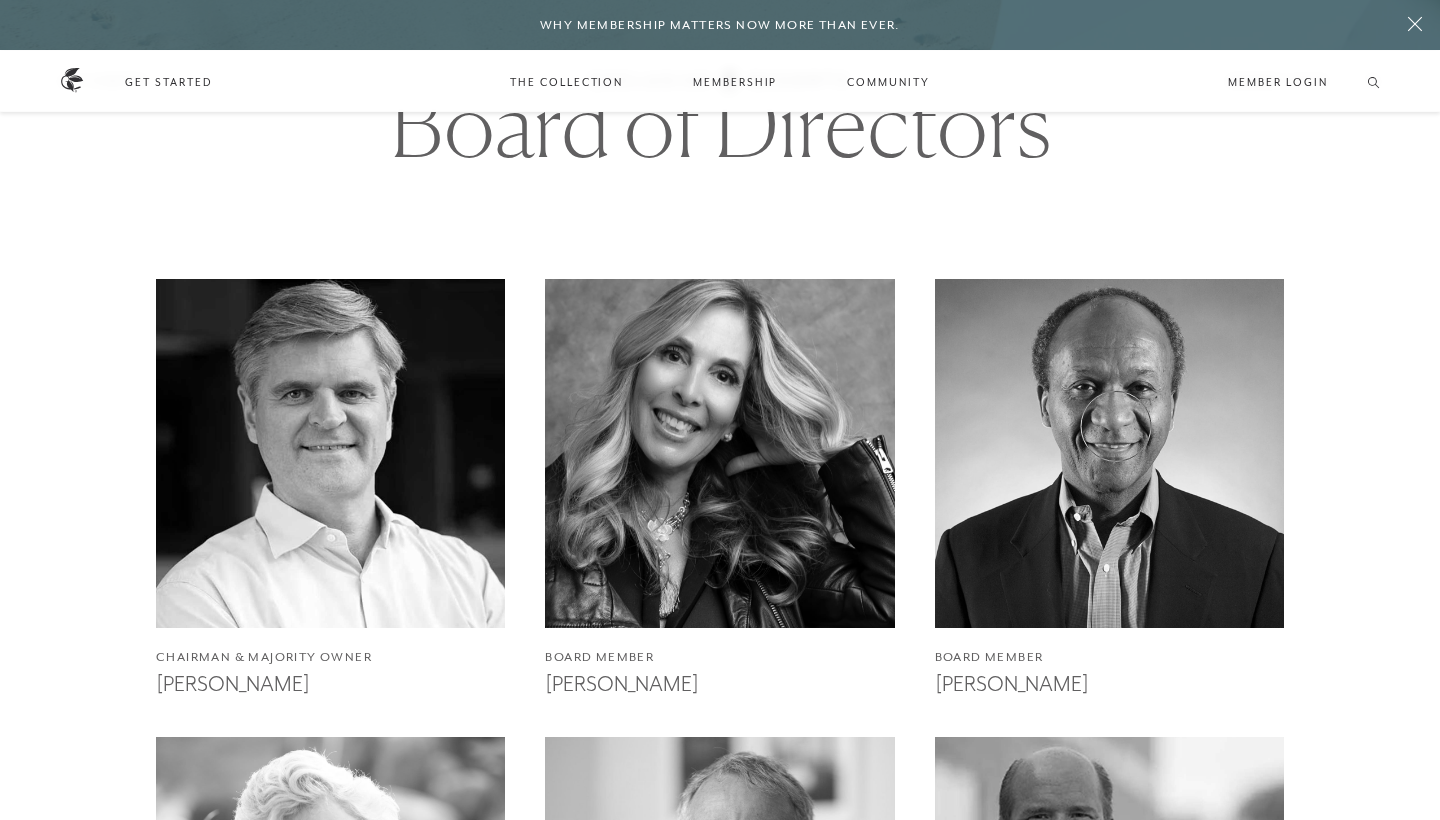click at bounding box center [1109, 454] 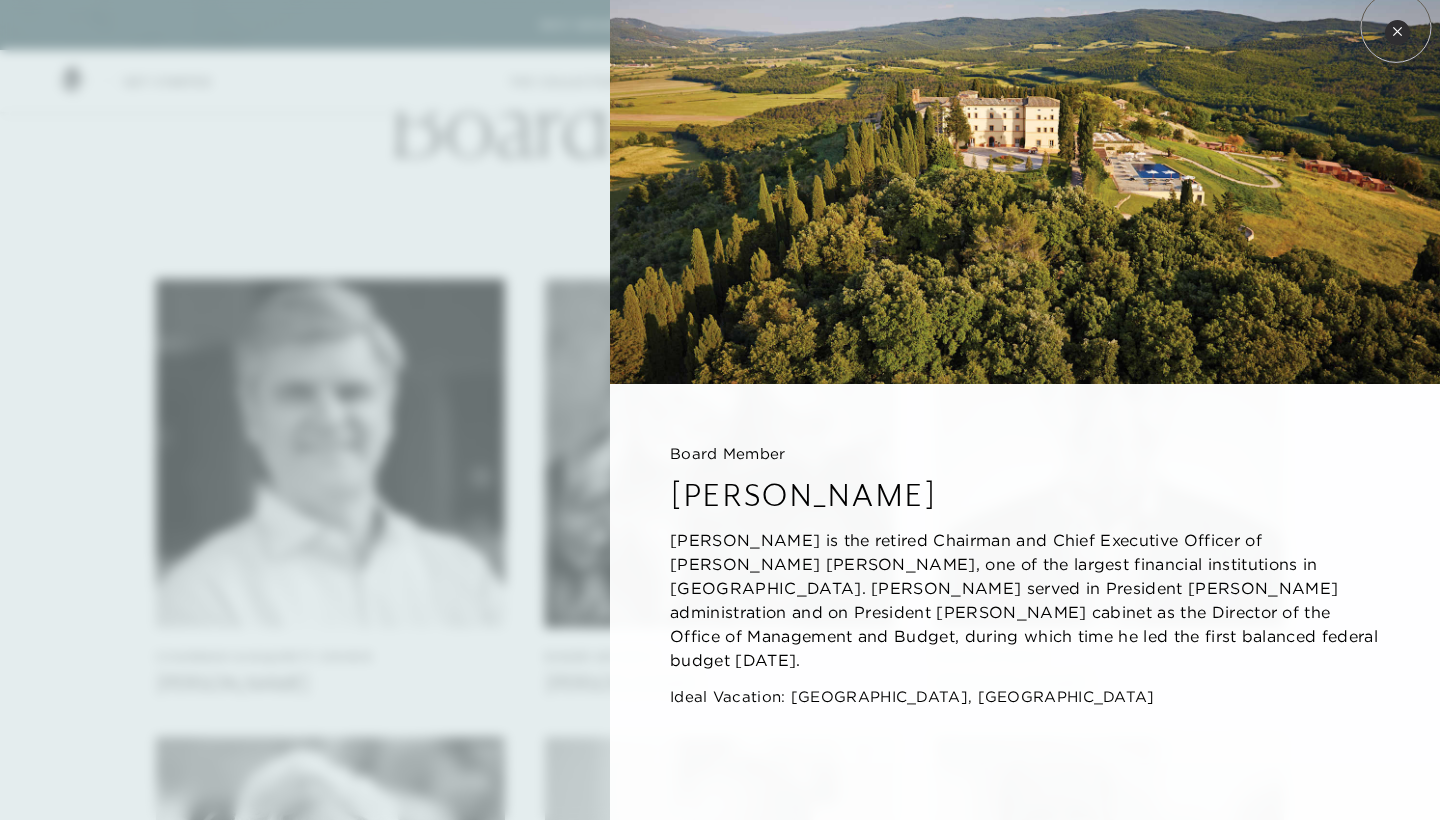 click 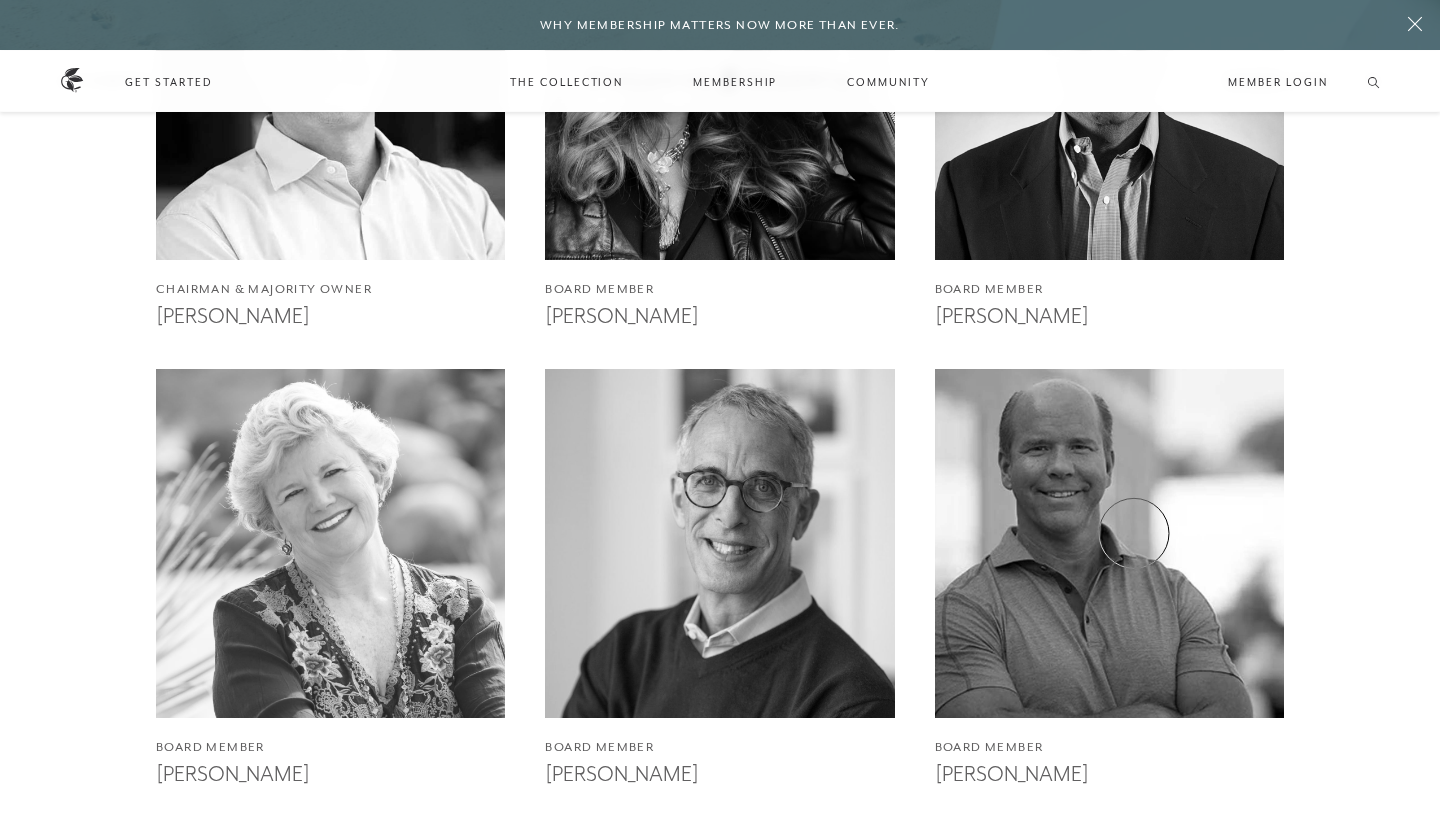 scroll, scrollTop: 3865, scrollLeft: 0, axis: vertical 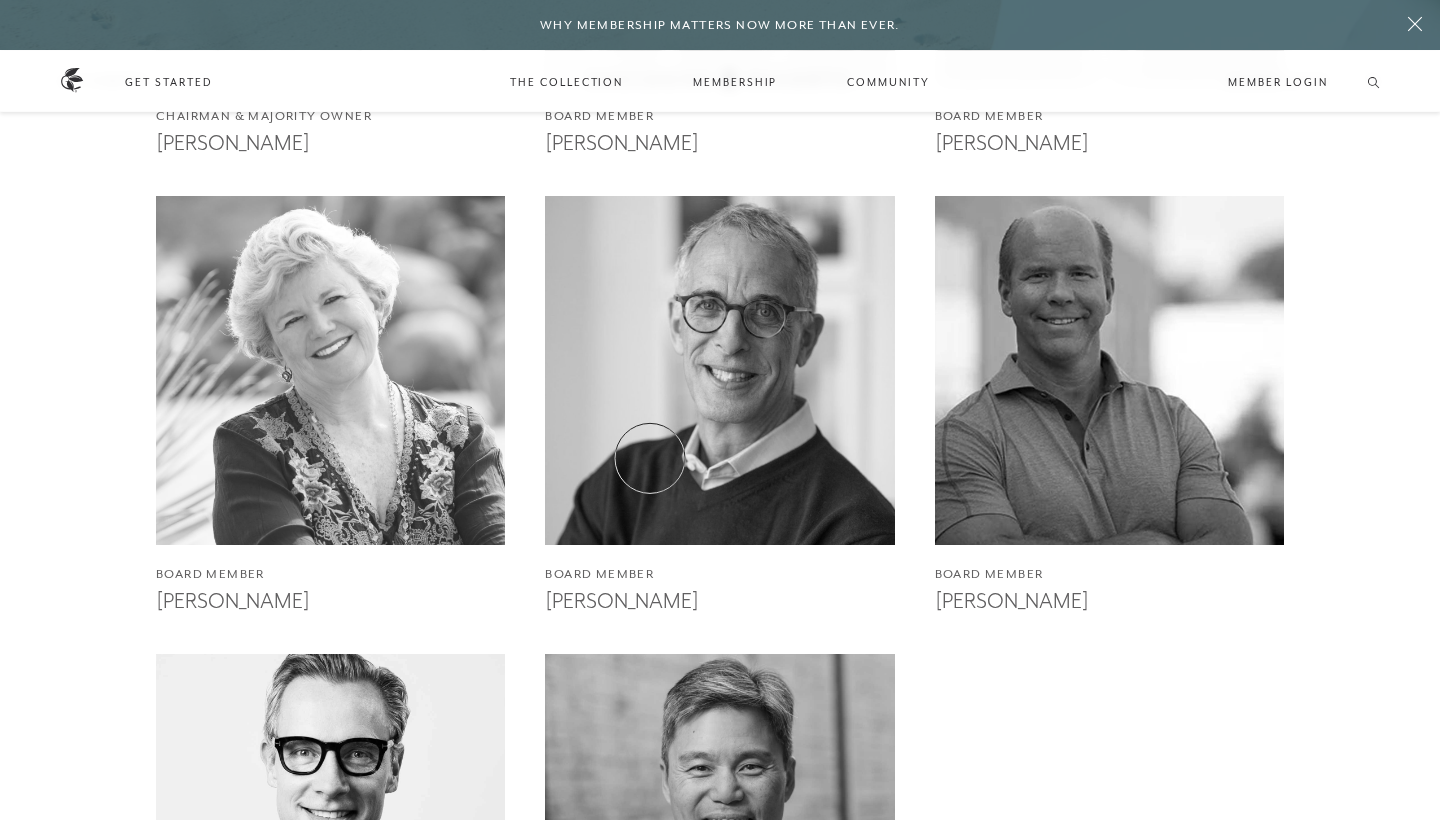 click at bounding box center (720, 371) 